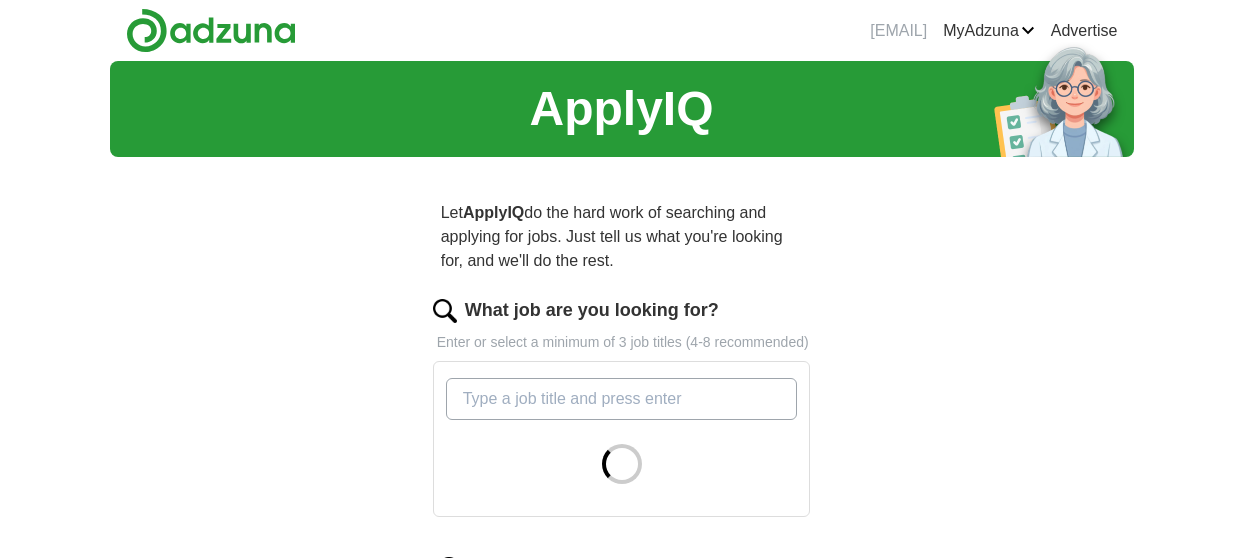 scroll, scrollTop: 0, scrollLeft: 0, axis: both 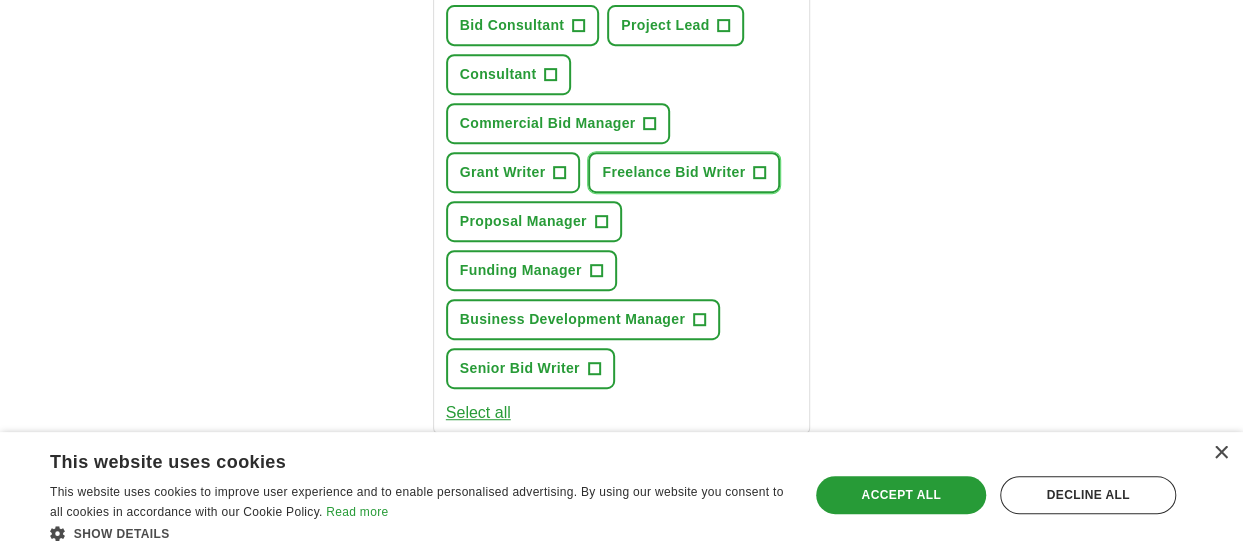 click on "+" at bounding box center (760, 173) 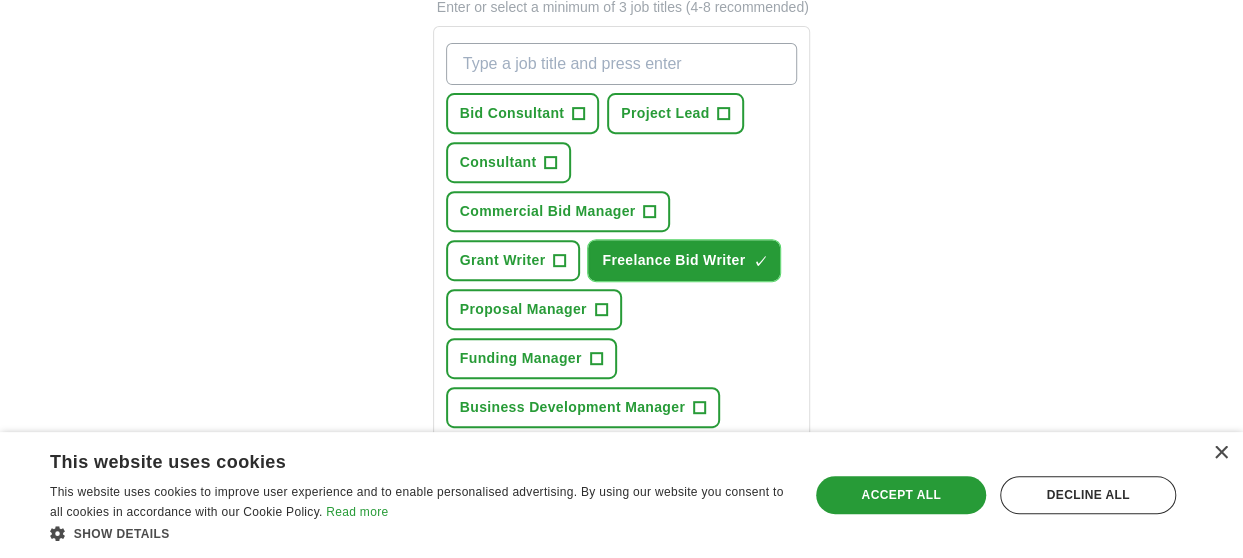 scroll, scrollTop: 332, scrollLeft: 0, axis: vertical 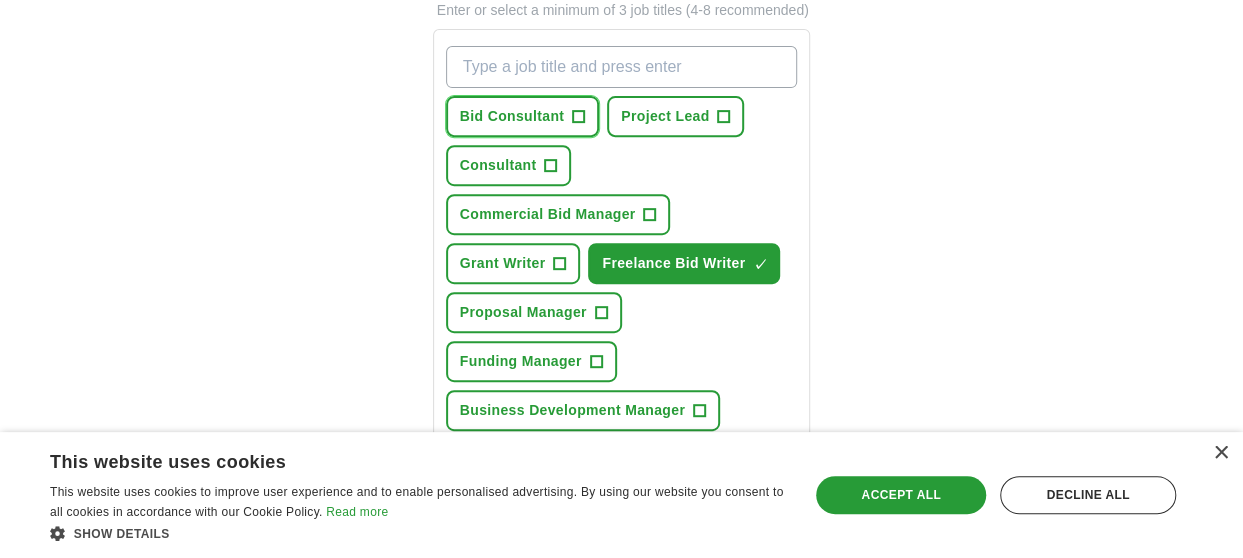 click on "+" at bounding box center [579, 117] 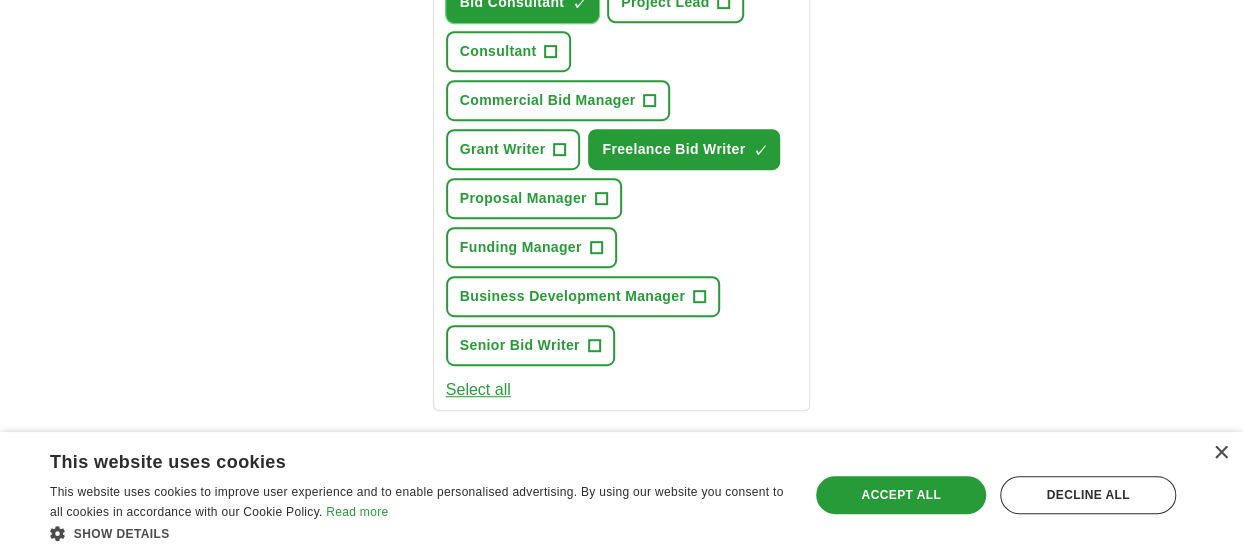 scroll, scrollTop: 431, scrollLeft: 0, axis: vertical 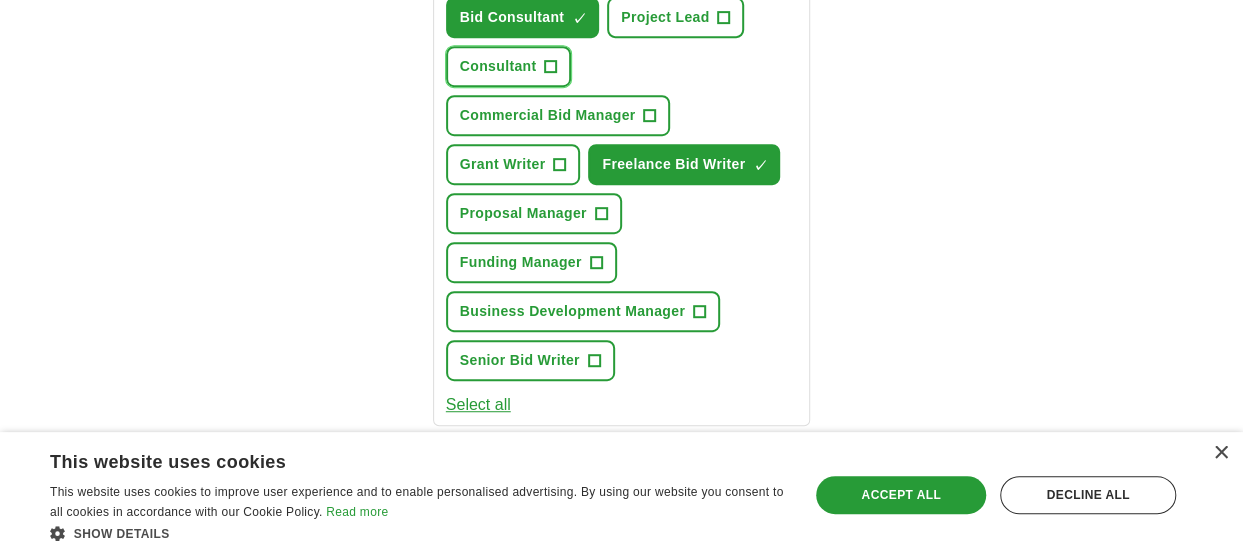 click on "+" at bounding box center (551, 67) 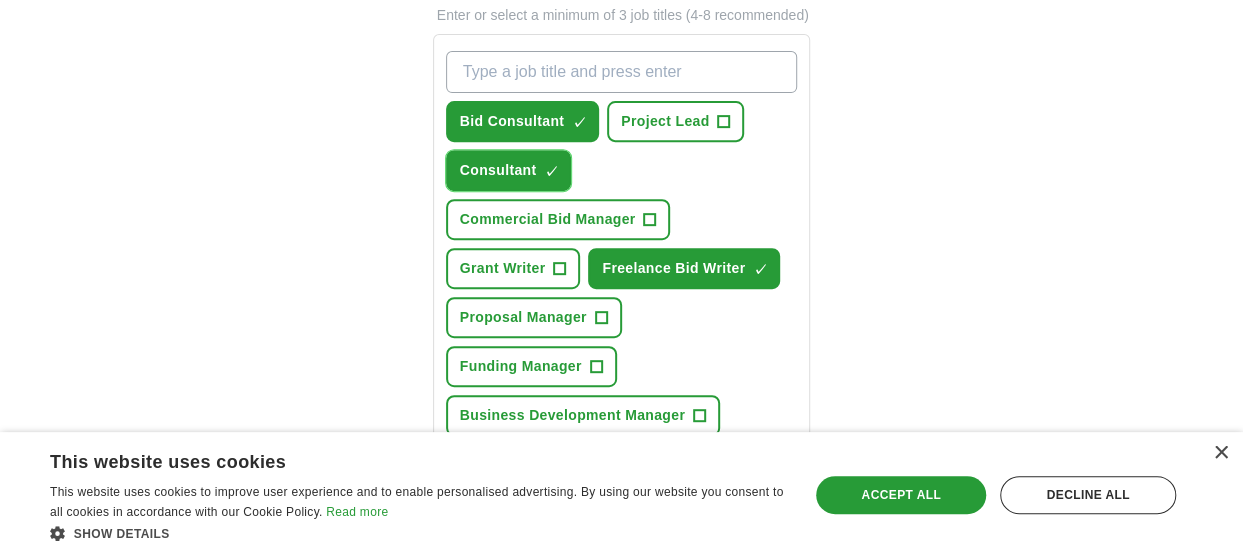 scroll, scrollTop: 330, scrollLeft: 0, axis: vertical 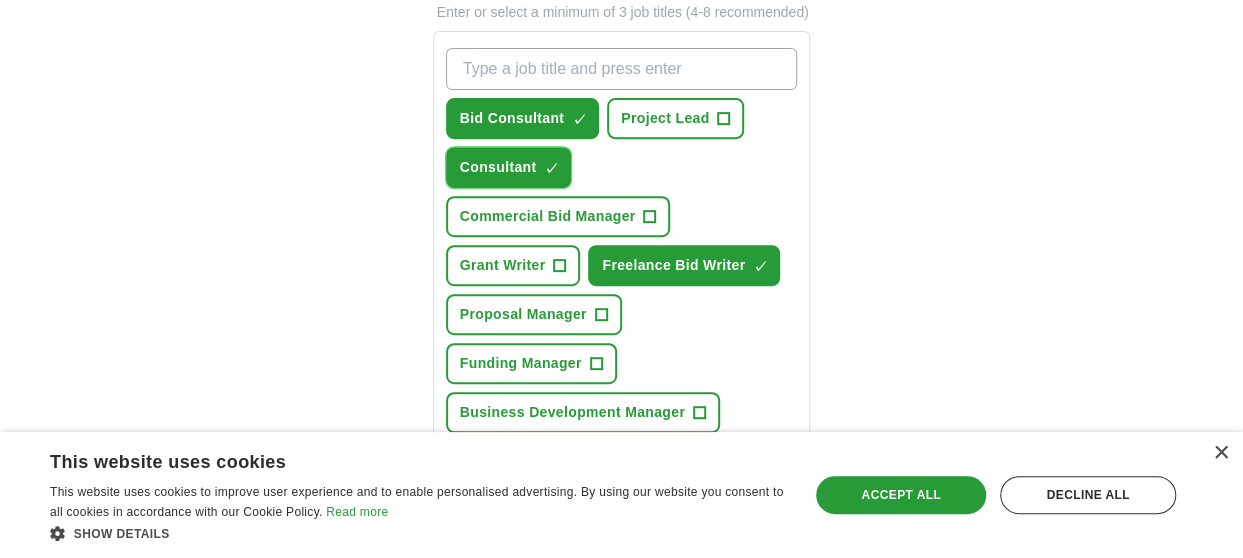 click on "×" at bounding box center (0, 0) 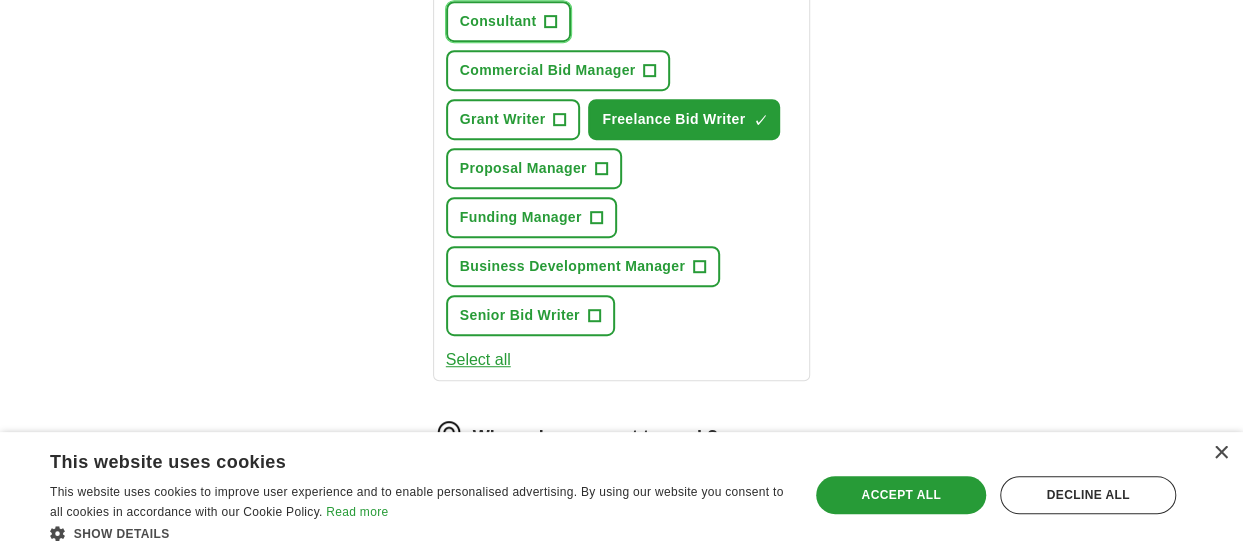 scroll, scrollTop: 477, scrollLeft: 0, axis: vertical 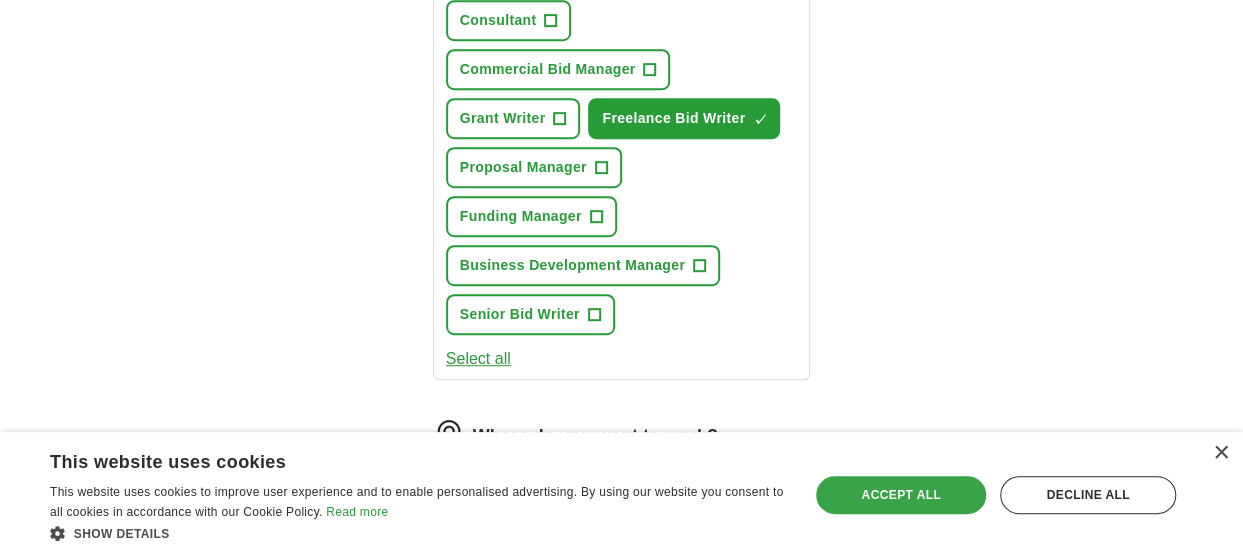 click on "Accept all" at bounding box center (901, 495) 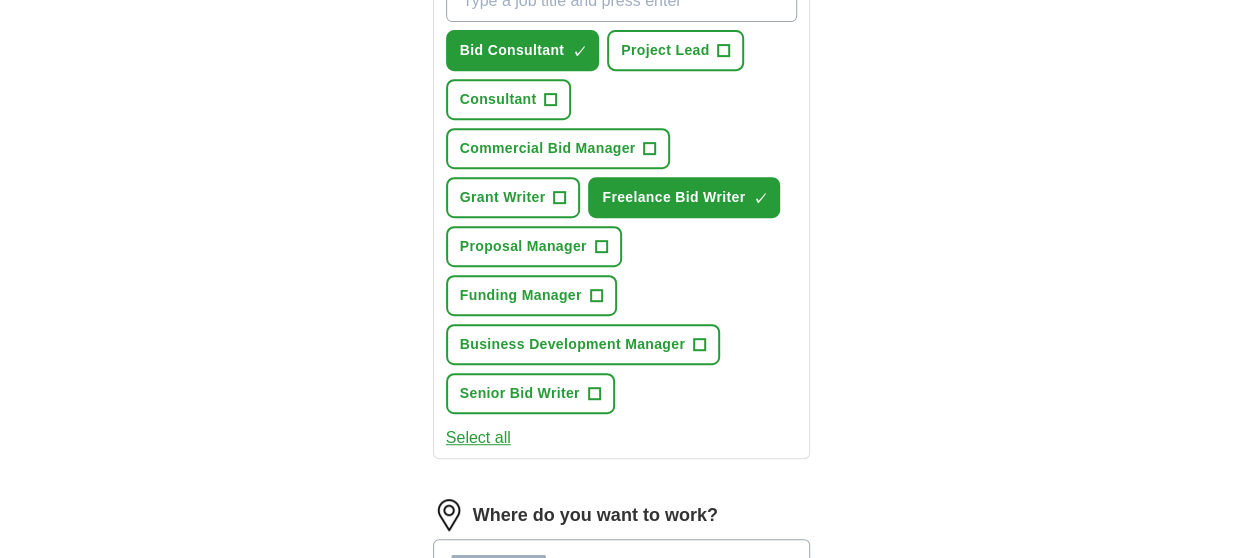scroll, scrollTop: 328, scrollLeft: 0, axis: vertical 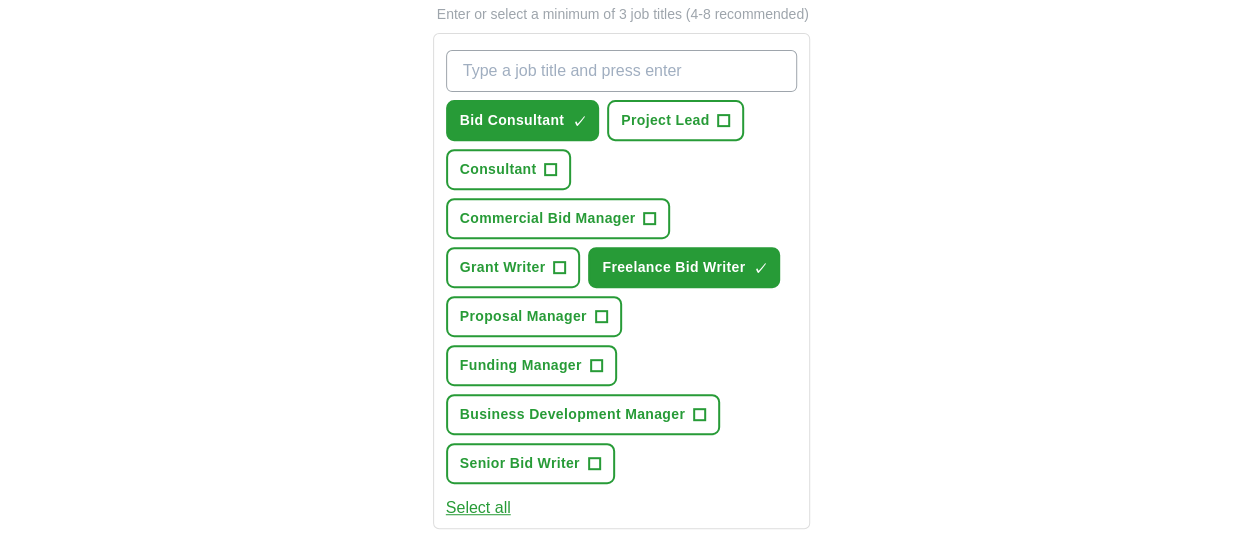 click on "What job are you looking for?" at bounding box center [622, 71] 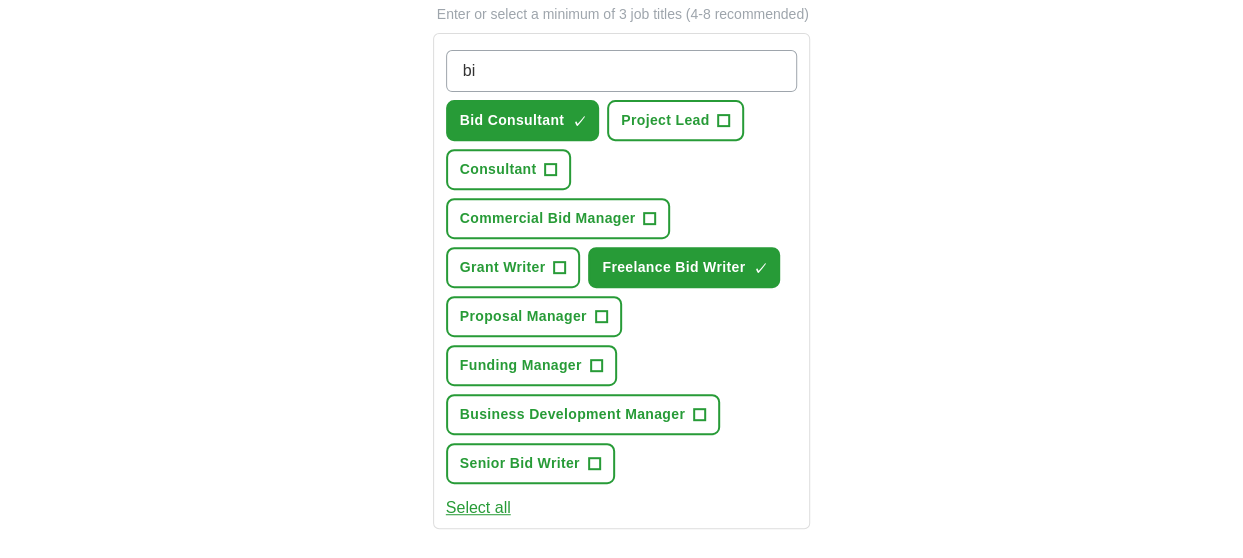type on "b" 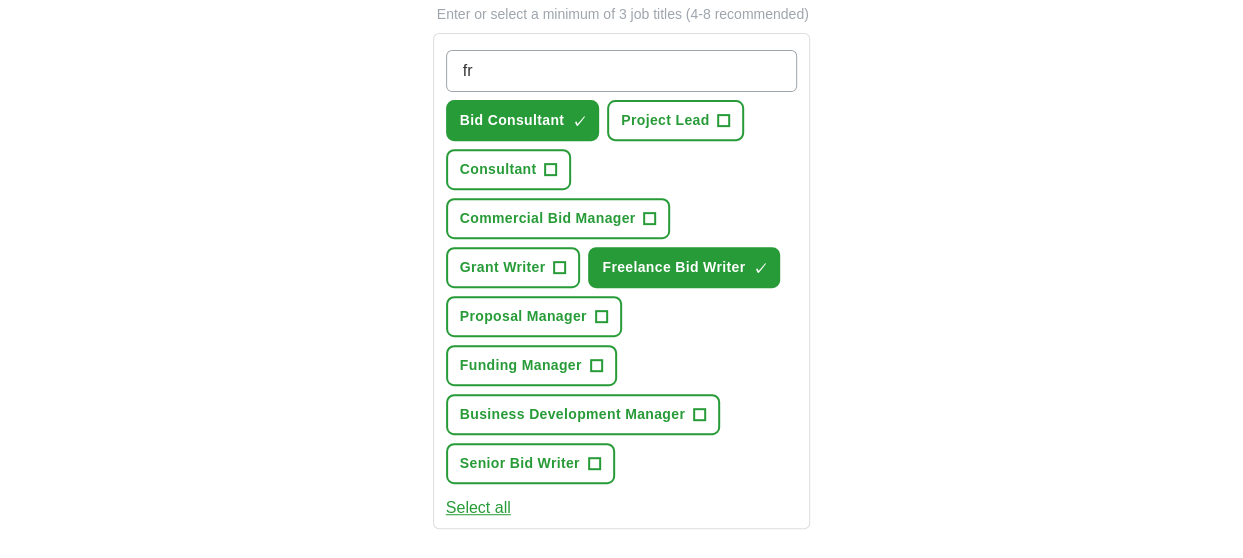 type on "f" 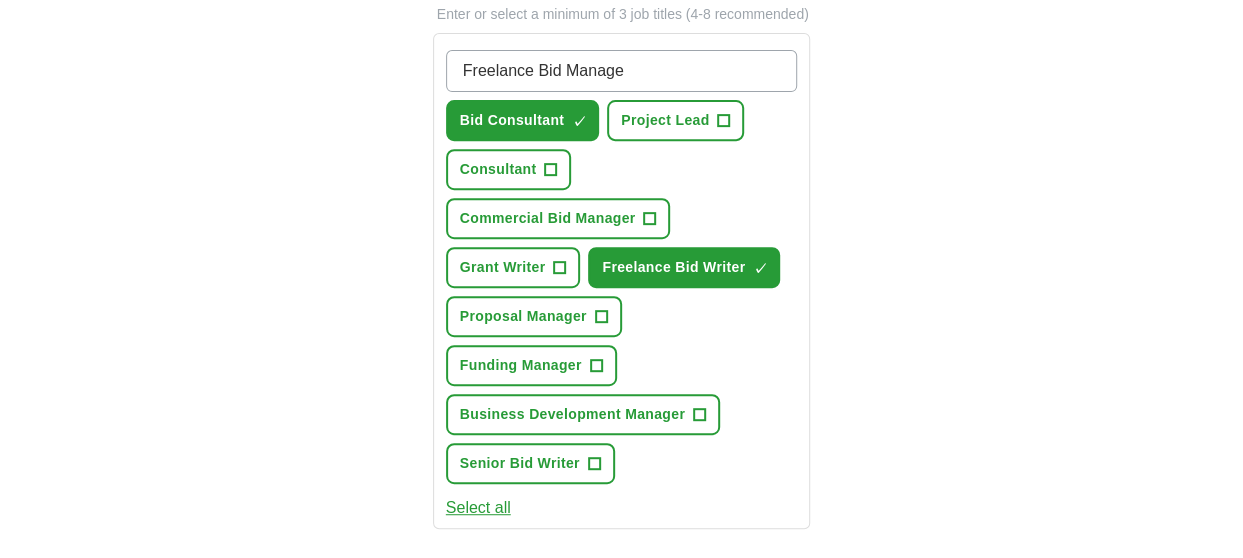 type on "Freelance Bid Manager" 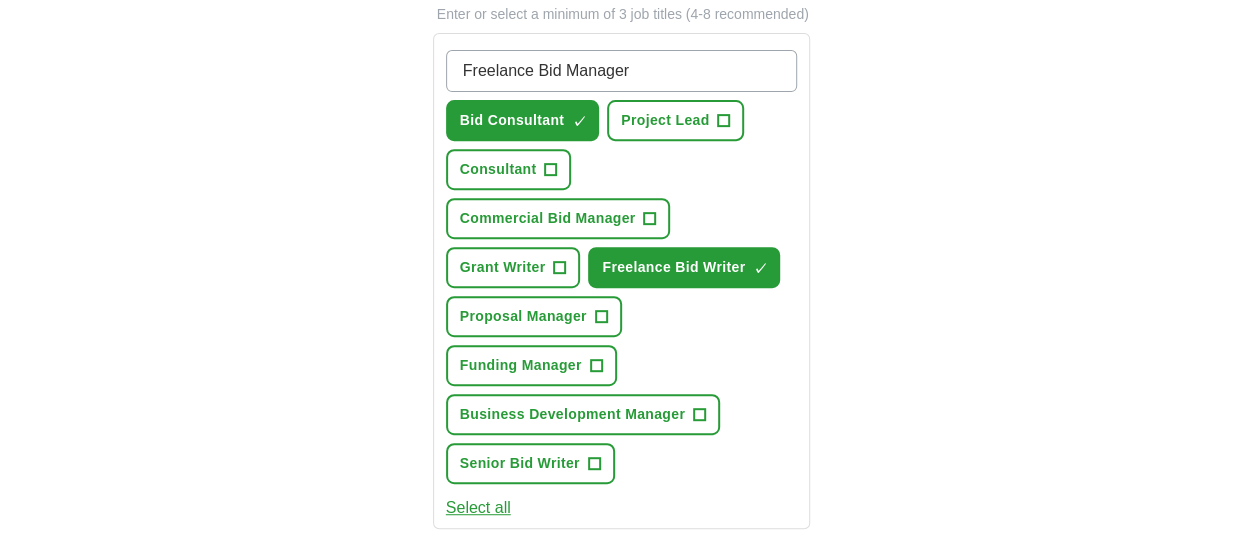 type 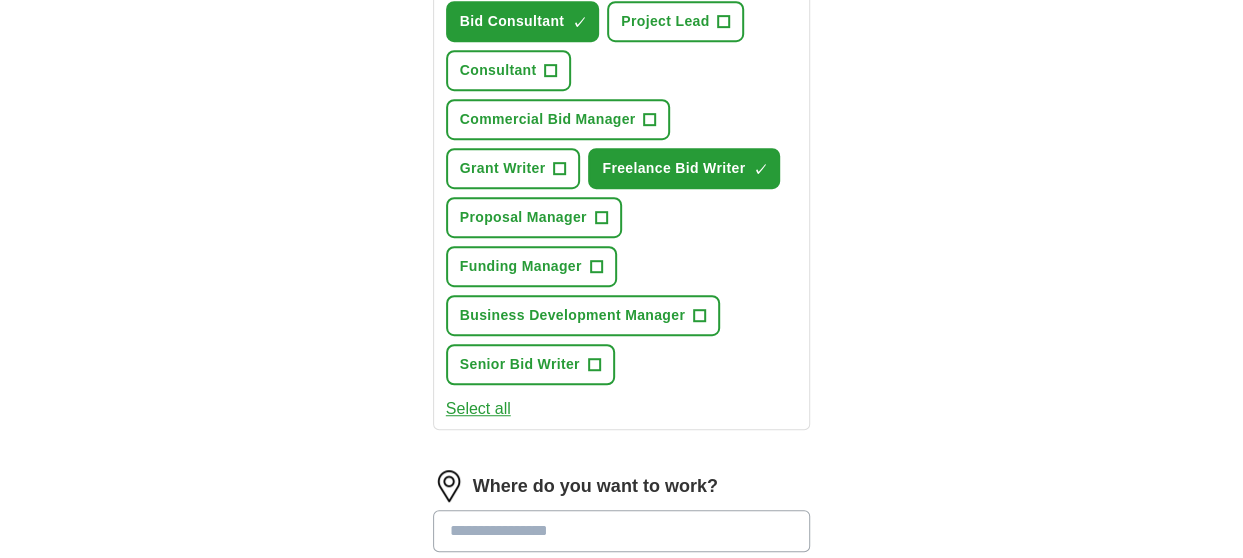 scroll, scrollTop: 733, scrollLeft: 0, axis: vertical 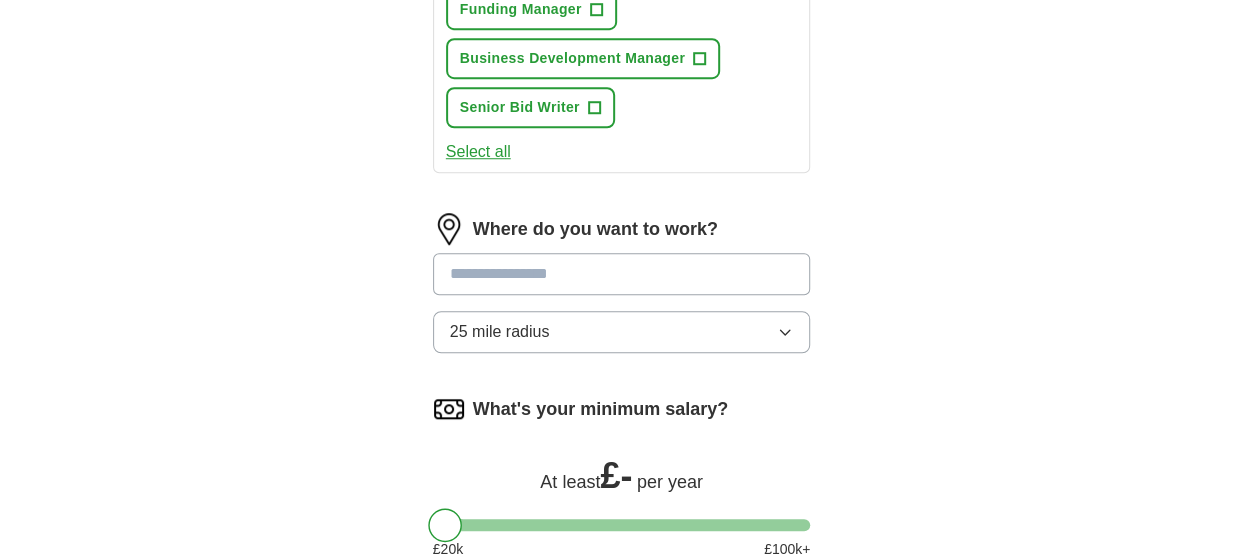 click at bounding box center (622, 274) 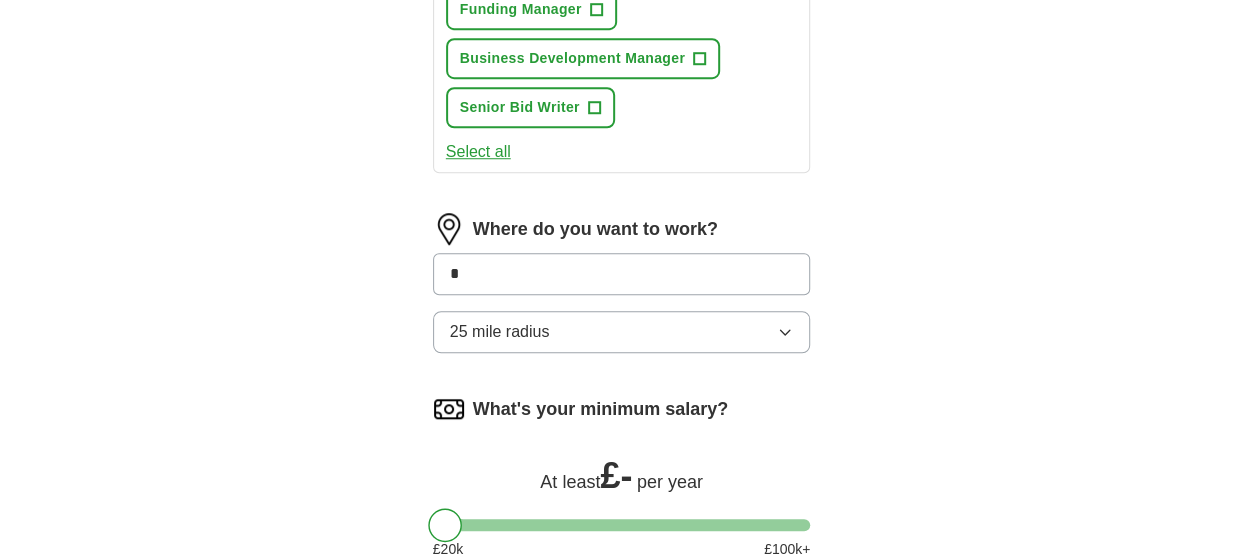 type on "*" 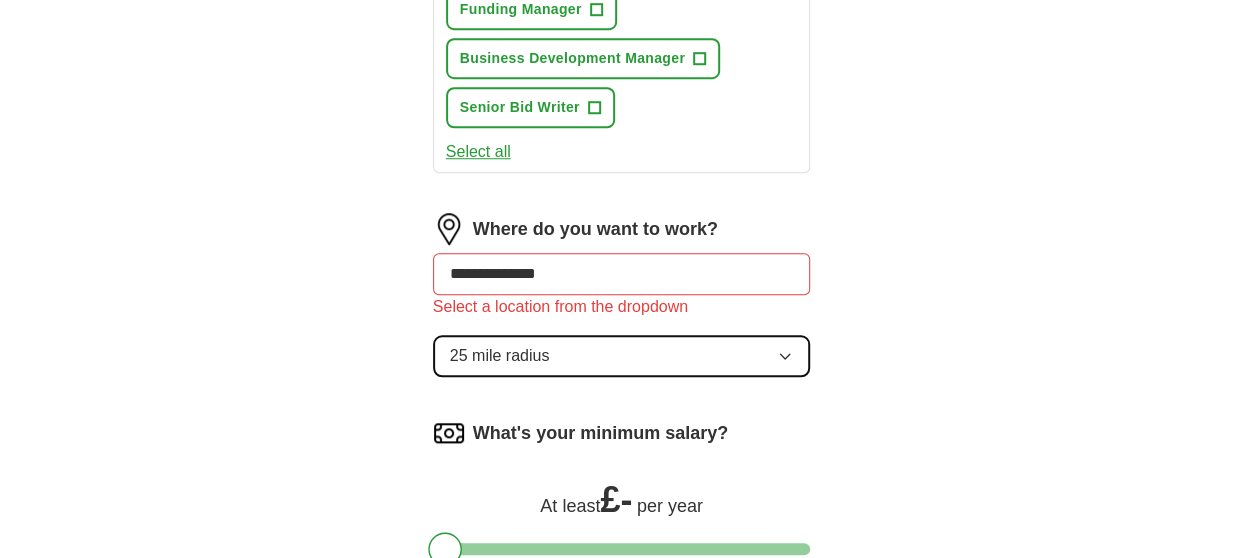 click on "25 mile radius" at bounding box center (622, 356) 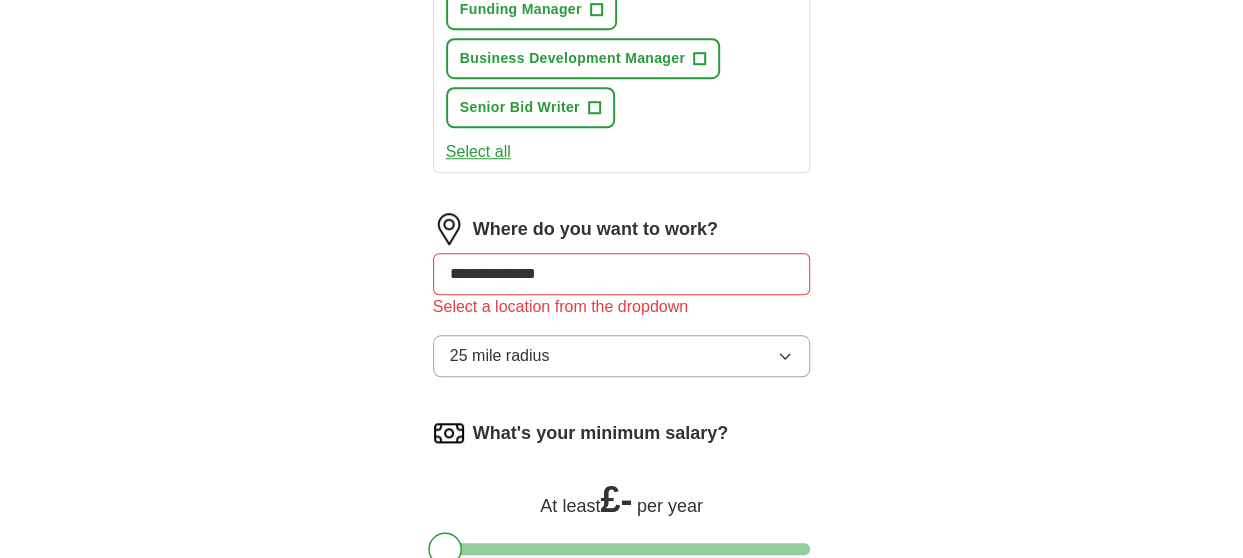 click on "ApplyIQ Let ApplyIQ do the hard work of searching and applying for jobs. Just tell us what you're looking for, and we'll do the rest. What job are you looking for? Enter or select a minimum of 3 job titles (4-8 recommended) Freelance Bid Manager ✓ × Bid Consultant ✓ × Project Lead + Consultant + Commercial Bid Manager + Grant Writer + Freelance Bid Writer ✓ × Proposal Manager + Funding Manager + Business Development Manager + Senior Bid Writer + Select all Where do you want to work? [LOCATION] [RADIUS] What's your minimum salary? At least £ - per year £ 20 k £ 100 k+ Start applying for jobs By registering, you consent to us applying to suitable jobs for you" at bounding box center (622, 28) 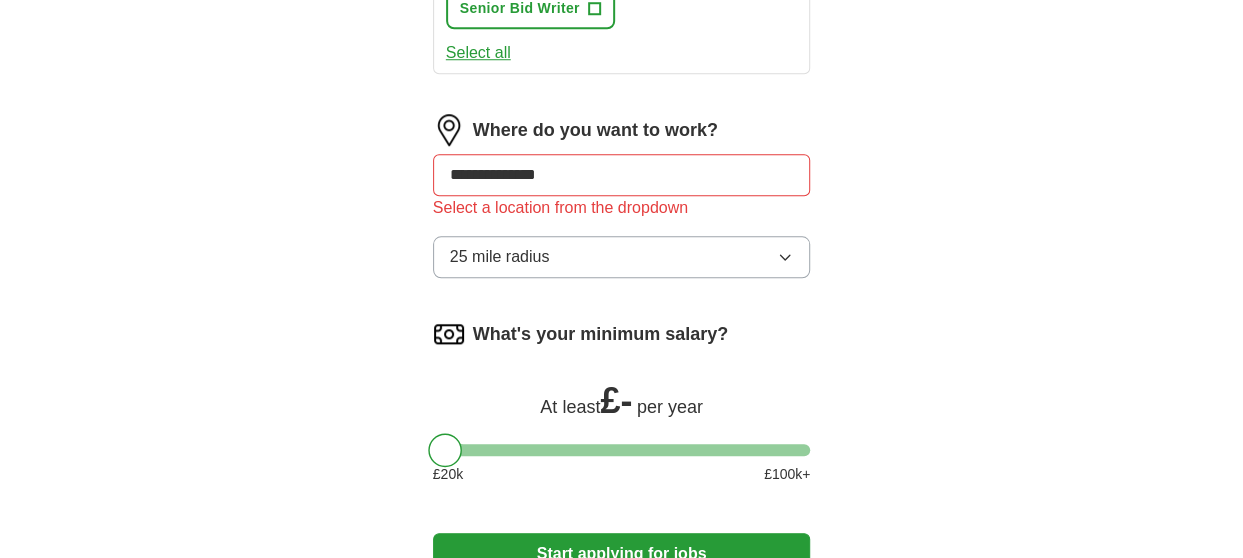 scroll, scrollTop: 833, scrollLeft: 0, axis: vertical 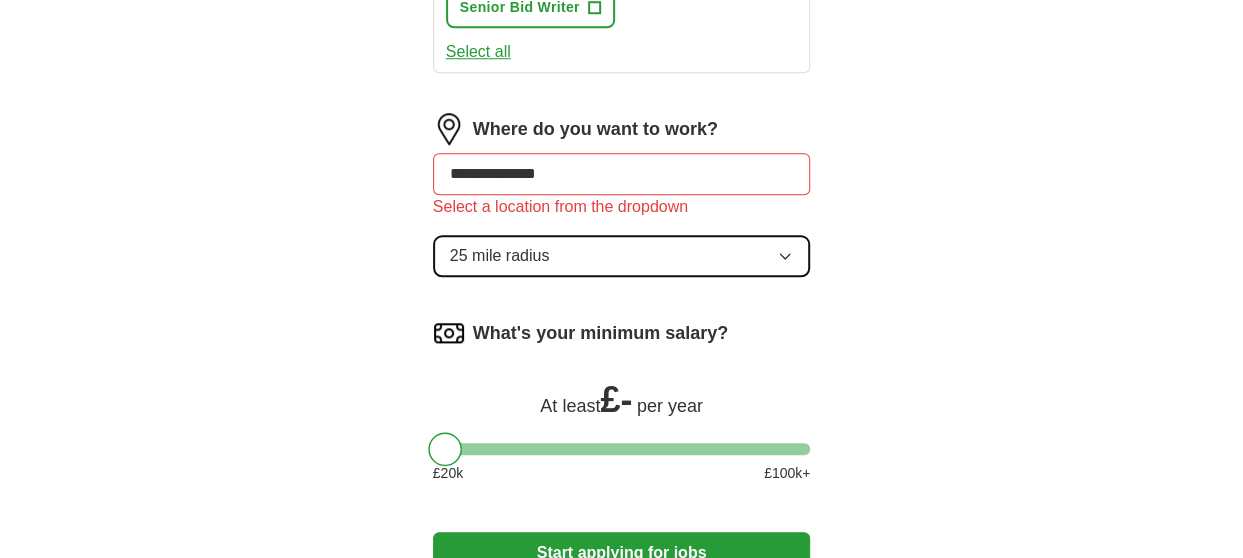 click on "25 mile radius" at bounding box center [500, 256] 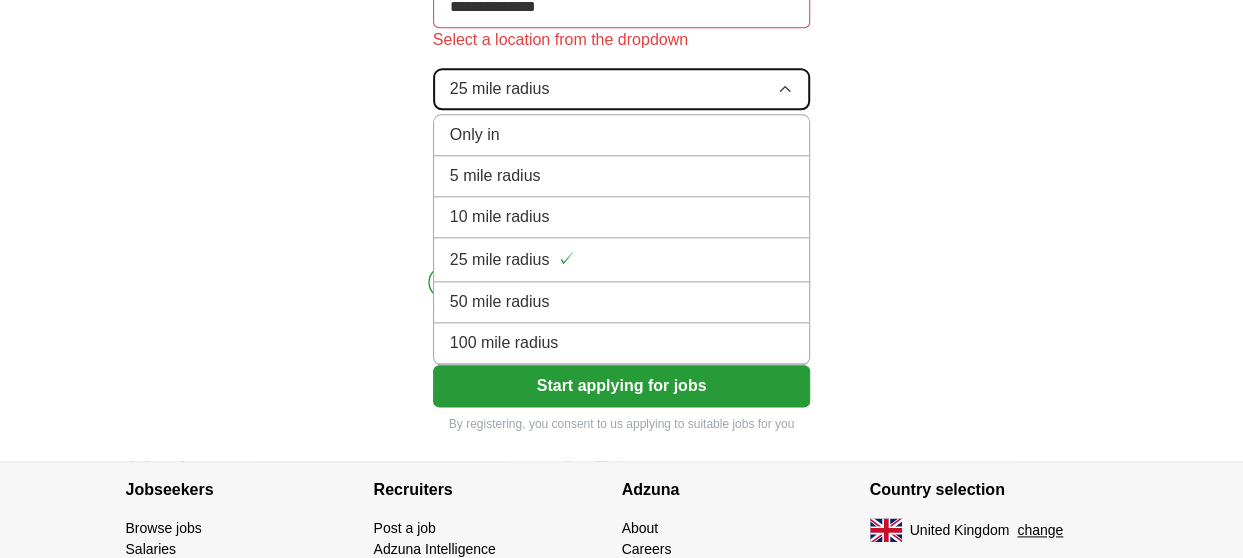 scroll, scrollTop: 1001, scrollLeft: 0, axis: vertical 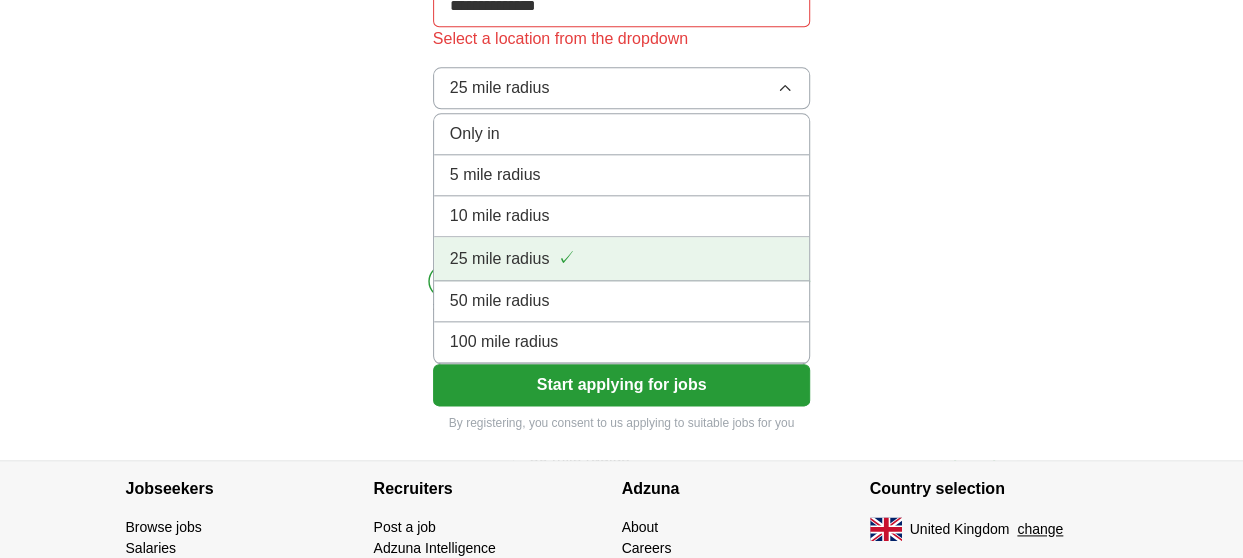 click on "25 mile radius ✓" at bounding box center (622, 259) 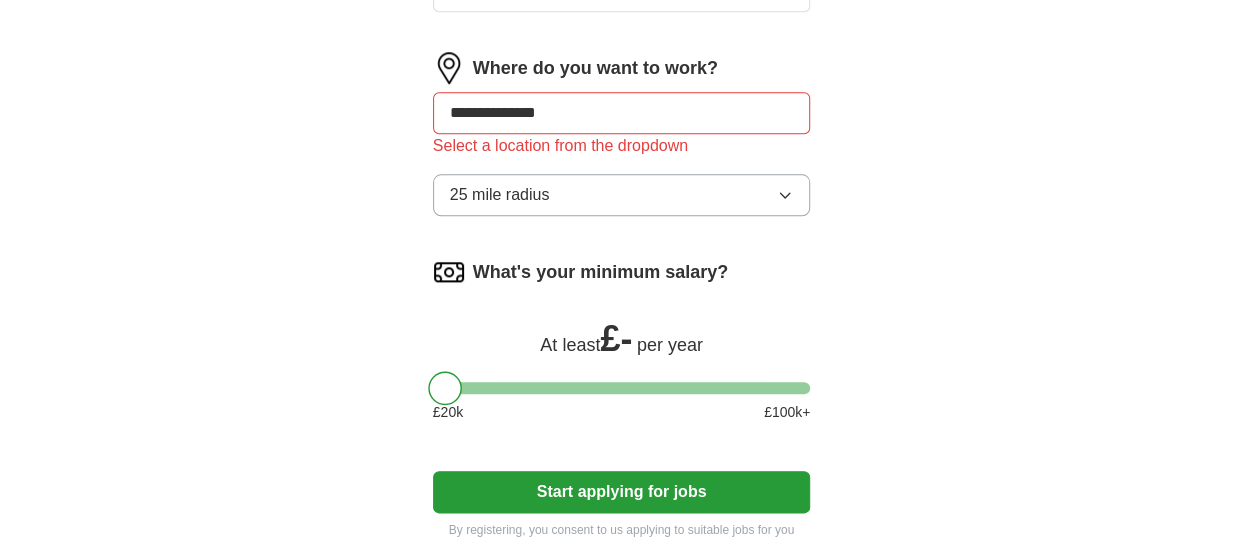 scroll, scrollTop: 877, scrollLeft: 0, axis: vertical 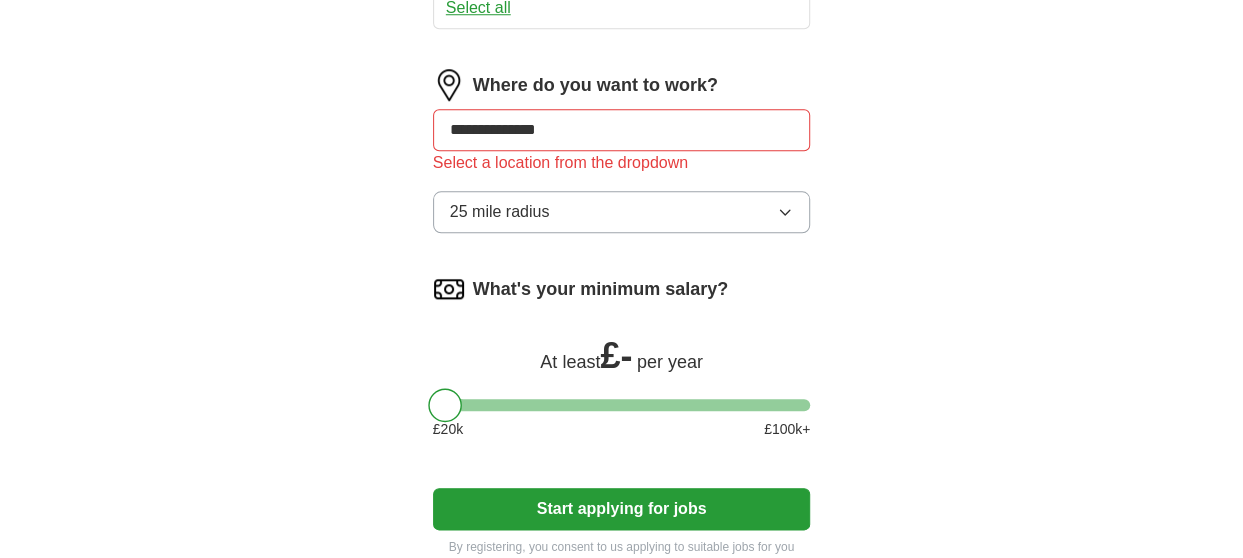click on "**********" at bounding box center [622, 130] 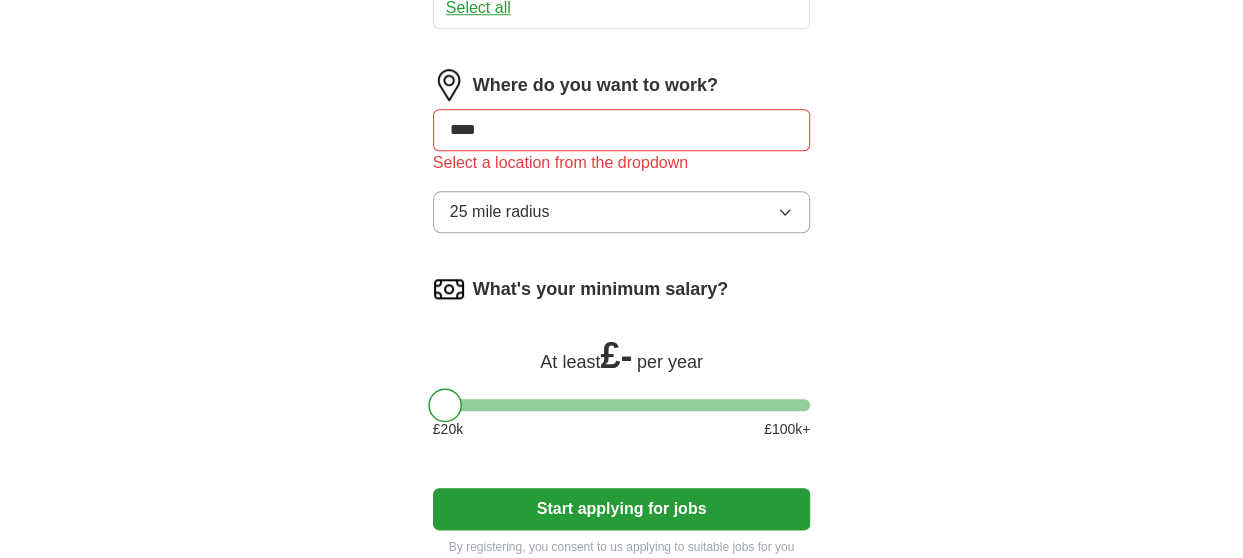 type on "*****" 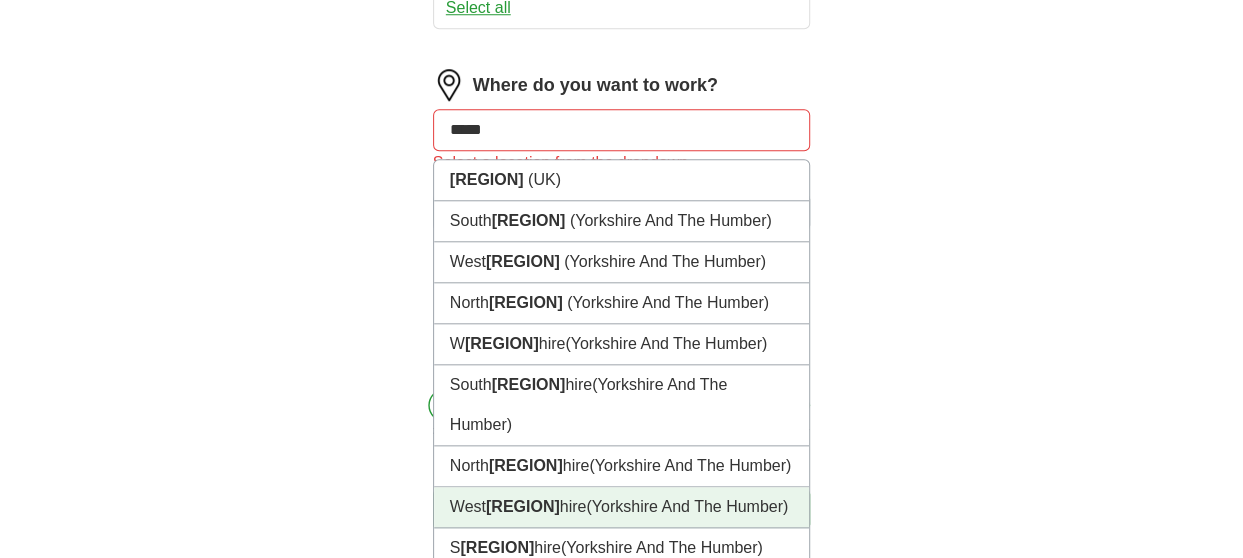 click on "[REGION] [REGION]" at bounding box center [622, 507] 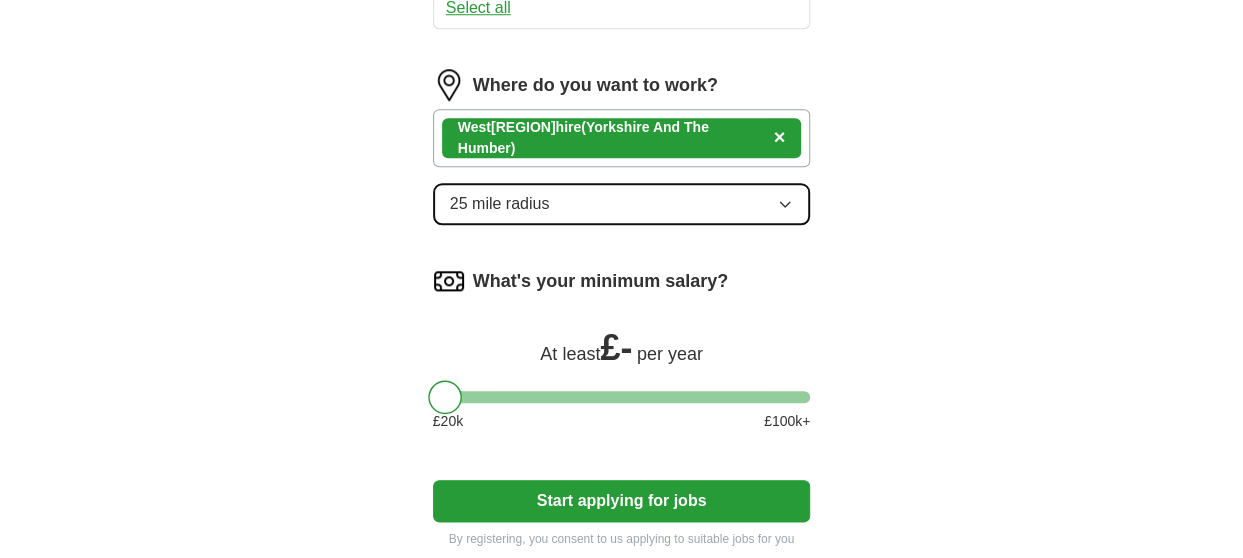 click on "25 mile radius" at bounding box center (622, 204) 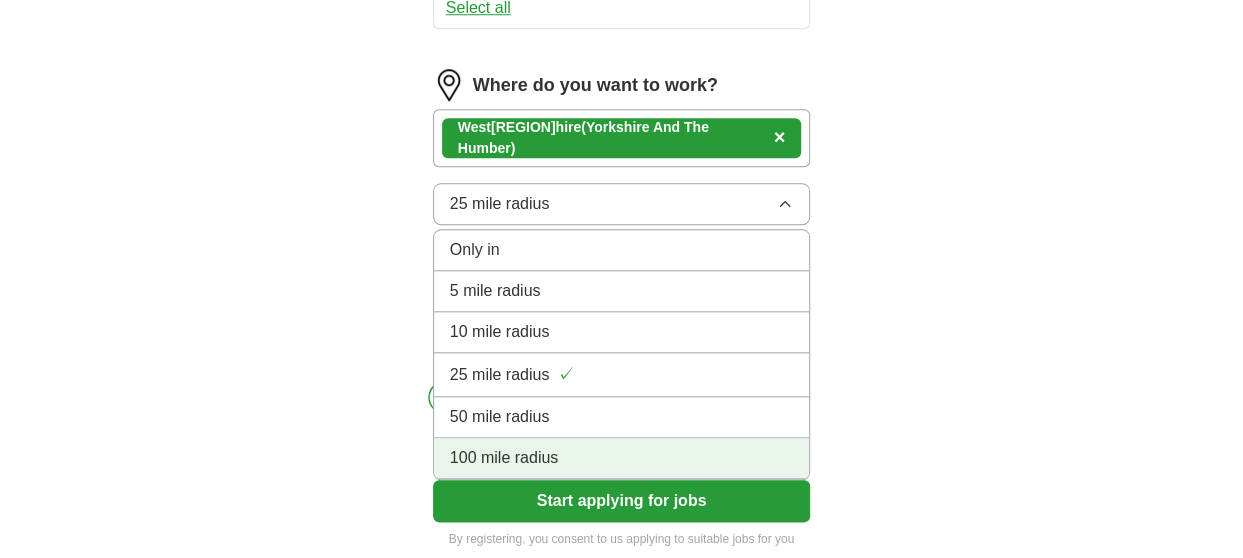 click on "100 mile radius" at bounding box center (504, 458) 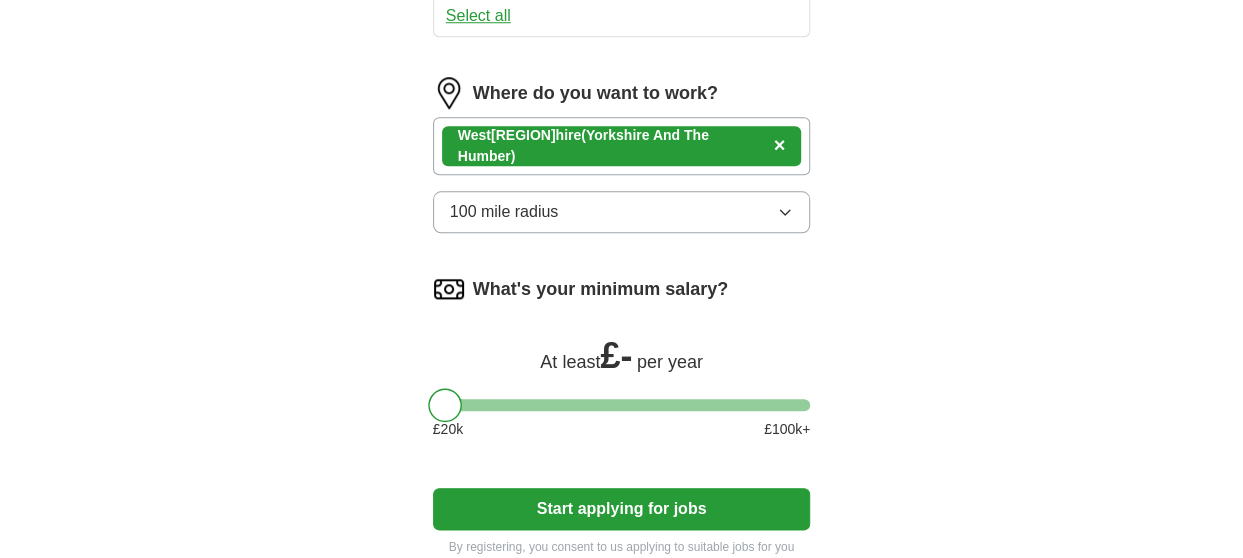 scroll, scrollTop: 870, scrollLeft: 0, axis: vertical 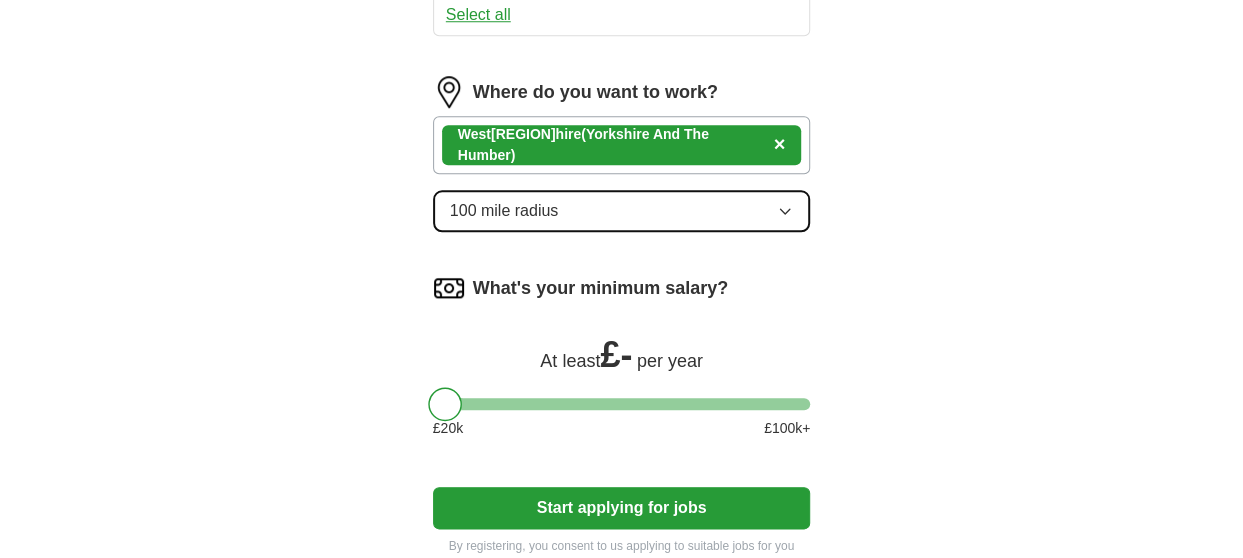 click on "100 mile radius" at bounding box center [622, 211] 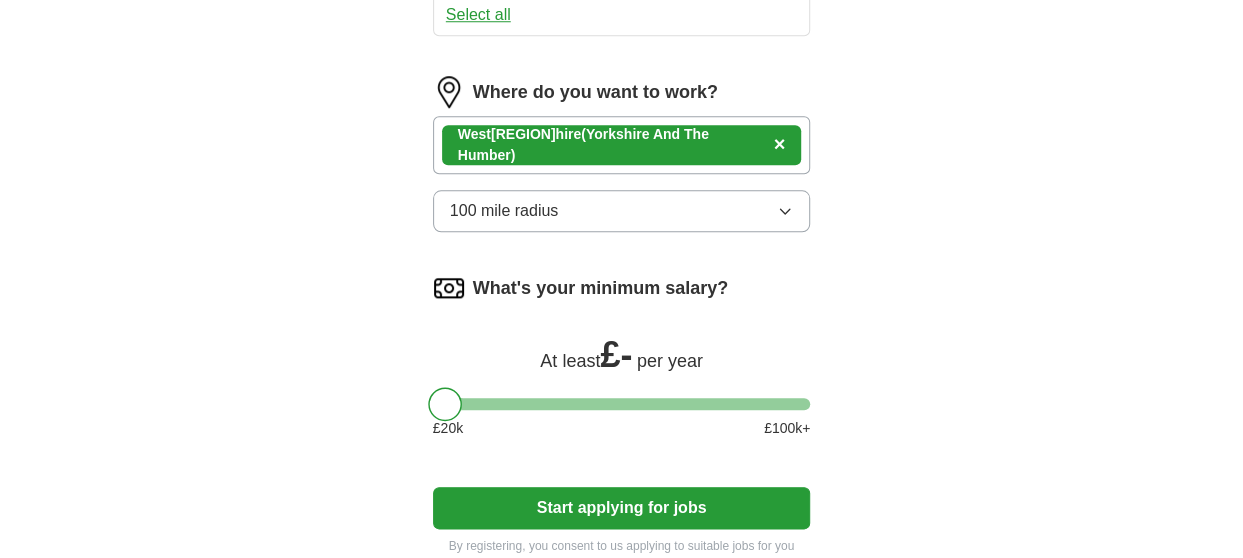 click on "ApplyIQ Let ApplyIQ do the hard work of searching and applying for jobs. Just tell us what you're looking for, and we'll do the rest. What job are you looking for? Enter or select a minimum of 3 job titles (4-8 recommended) Freelance Bid Manager ✓ × Bid Consultant ✓ × Project Lead + Consultant + Commercial Bid Manager + Grant Writer + Freelance Bid Writer ✓ × Proposal Manager + Funding Manager + Business Development Manager + Senior Bid Writer + Select all Where do you want to work? [LOCATION] [RADIUS] What's your minimum salary? At least £ - per year £ 20 k £ 100 k+ Start applying for jobs By registering, you consent to us applying to suitable jobs for you" at bounding box center (622, -113) 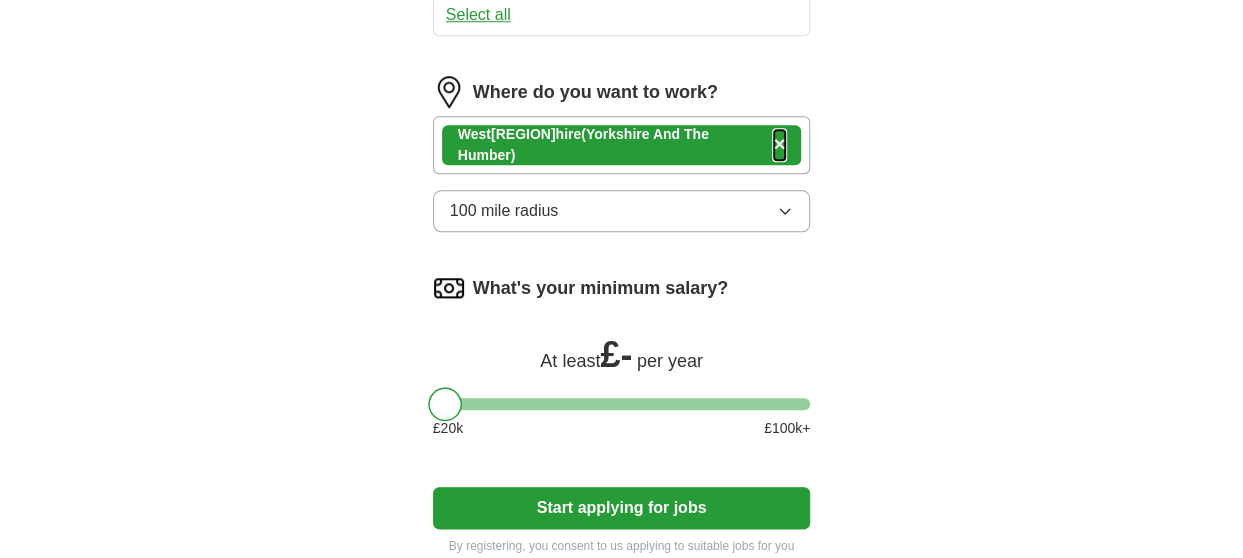 click on "×" at bounding box center [780, 144] 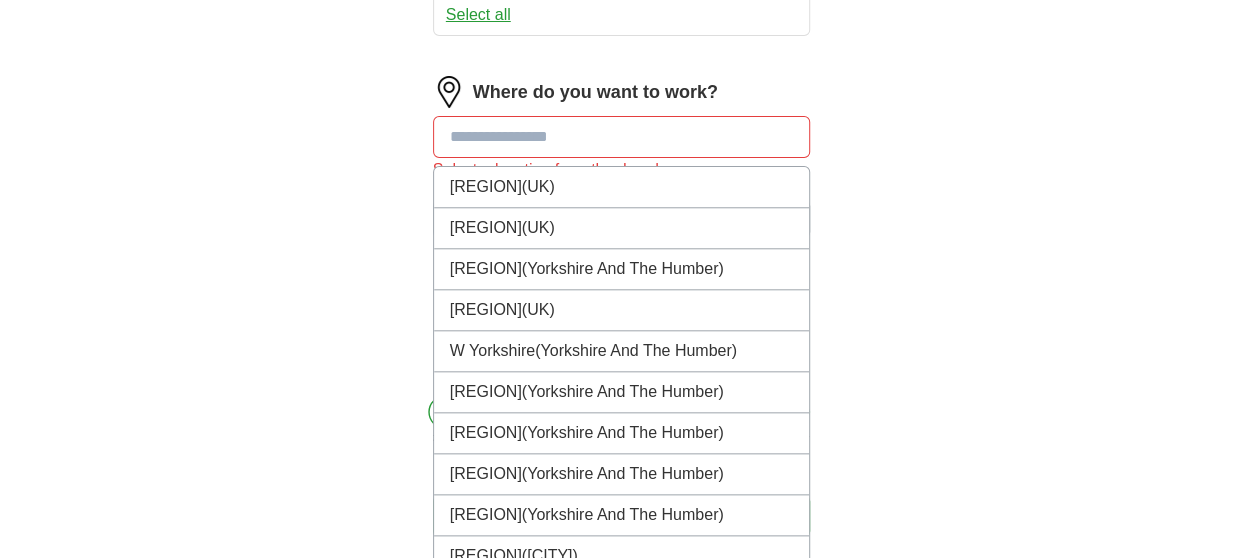 click at bounding box center [622, 137] 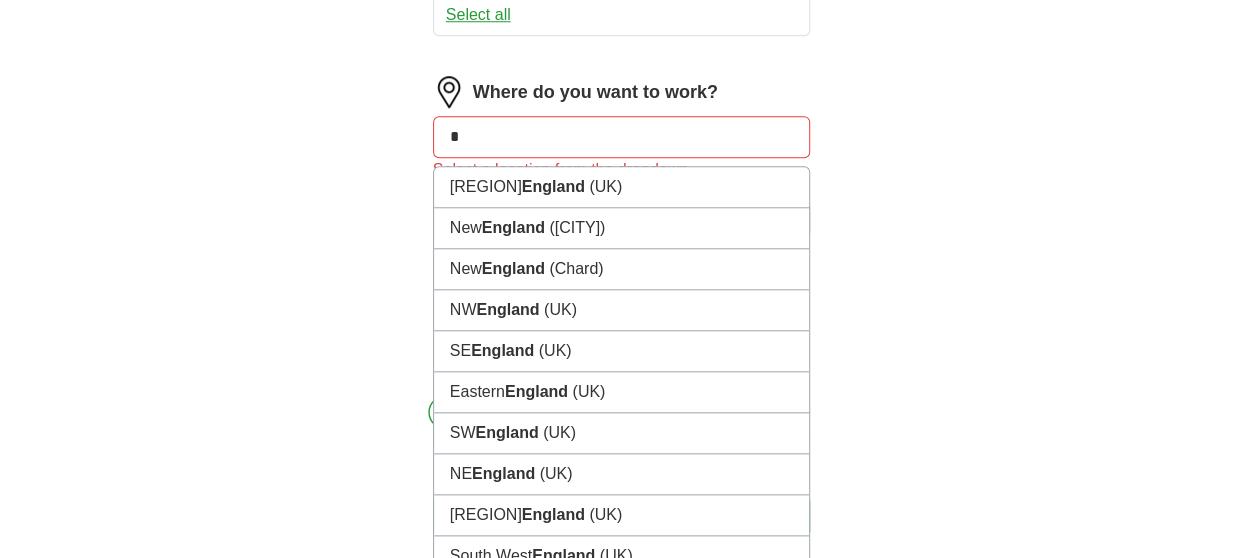 type on "*" 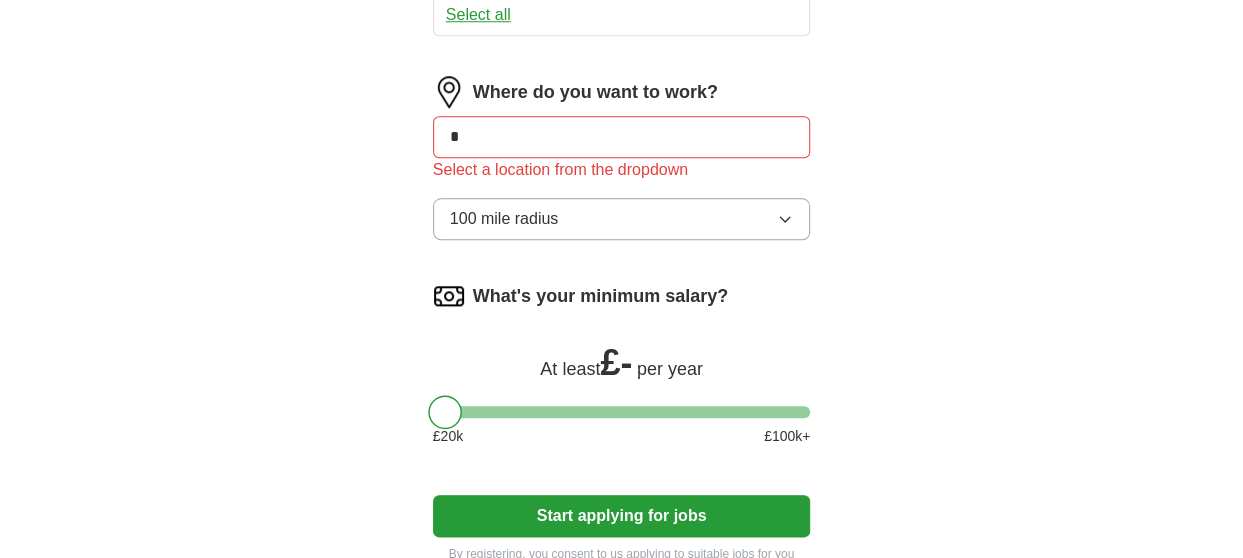 type on "**" 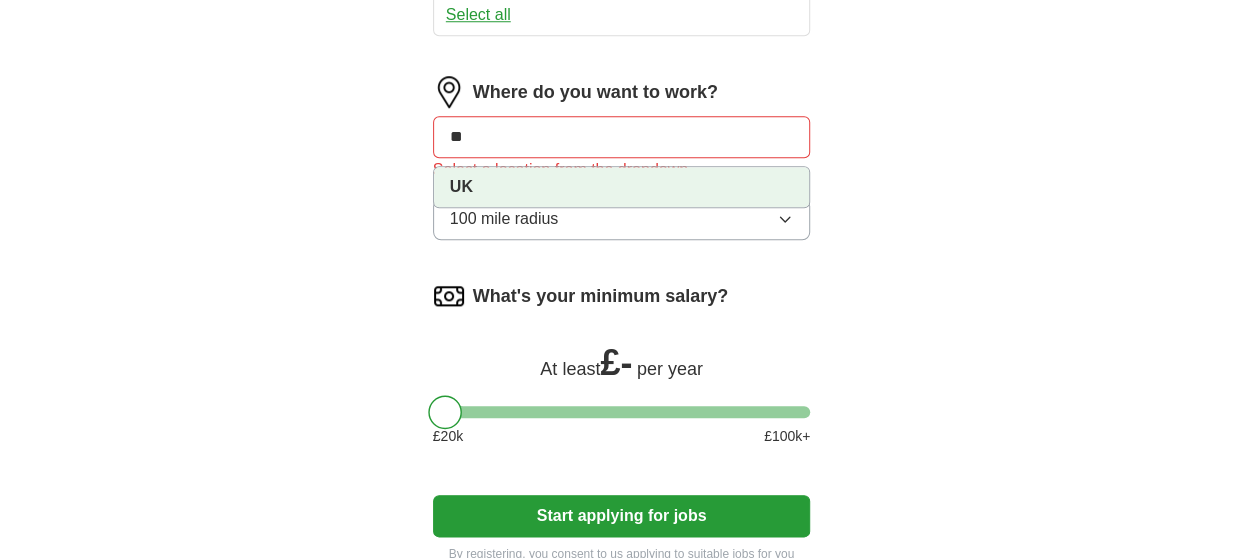 click on "UK" at bounding box center [461, 186] 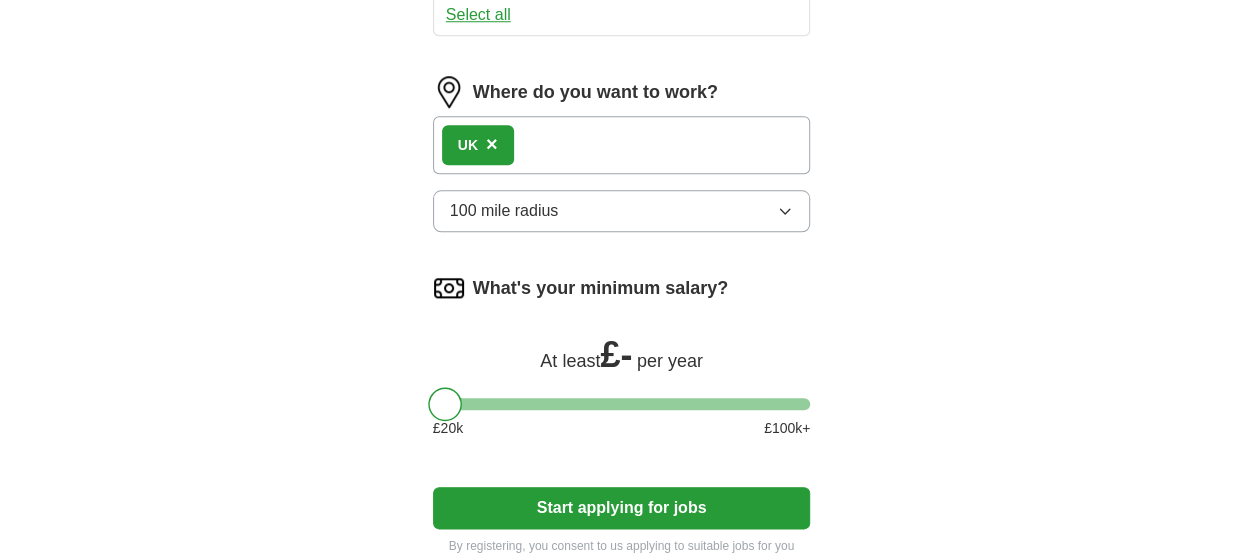 click on "ApplyIQ Let ApplyIQ do the hard work of searching and applying for jobs. Just tell us what you're looking for, and we'll do the rest. What job are you looking for? Enter or select a minimum of 3 job titles (4-8 recommended) Freelance Bid Manager ✓ × Bid Consultant ✓ × Project Lead + Consultant + Commercial Bid Manager + Grant Writer + Freelance Bid Writer ✓ × Proposal Manager + Funding Manager + Business Development Manager + Senior Bid Writer + Select all Where do you want to work? [LOCATION] [RADIUS] What's your minimum salary? At least £ - per year £ 20 k £ 100 k+ Start applying for jobs By registering, you consent to us applying to suitable jobs for you" at bounding box center [622, -113] 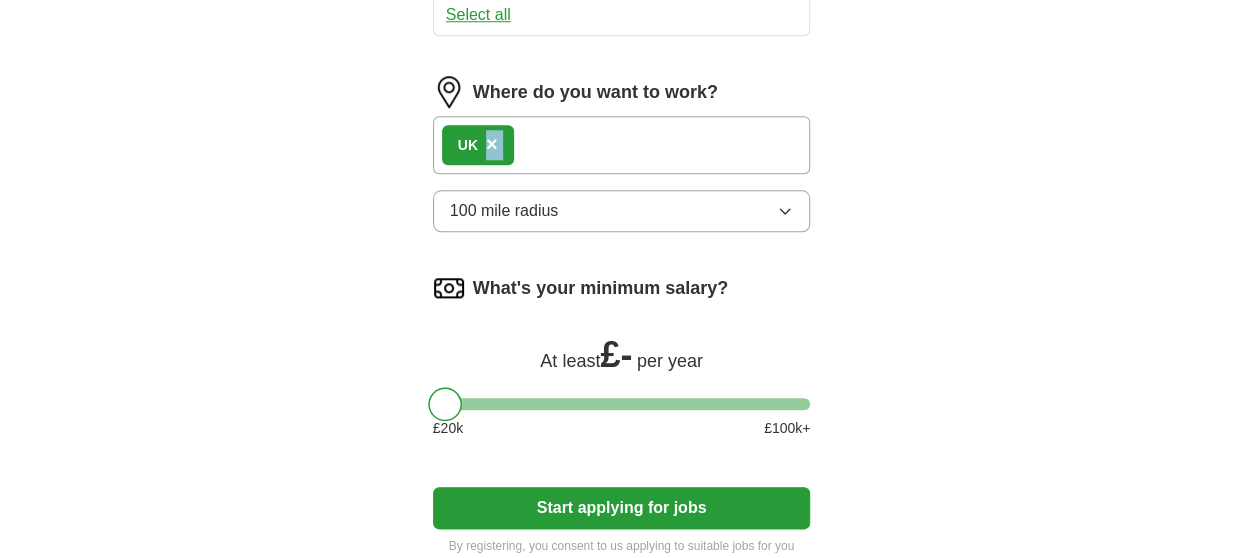 click on "[LOCATION] ×" at bounding box center [622, 145] 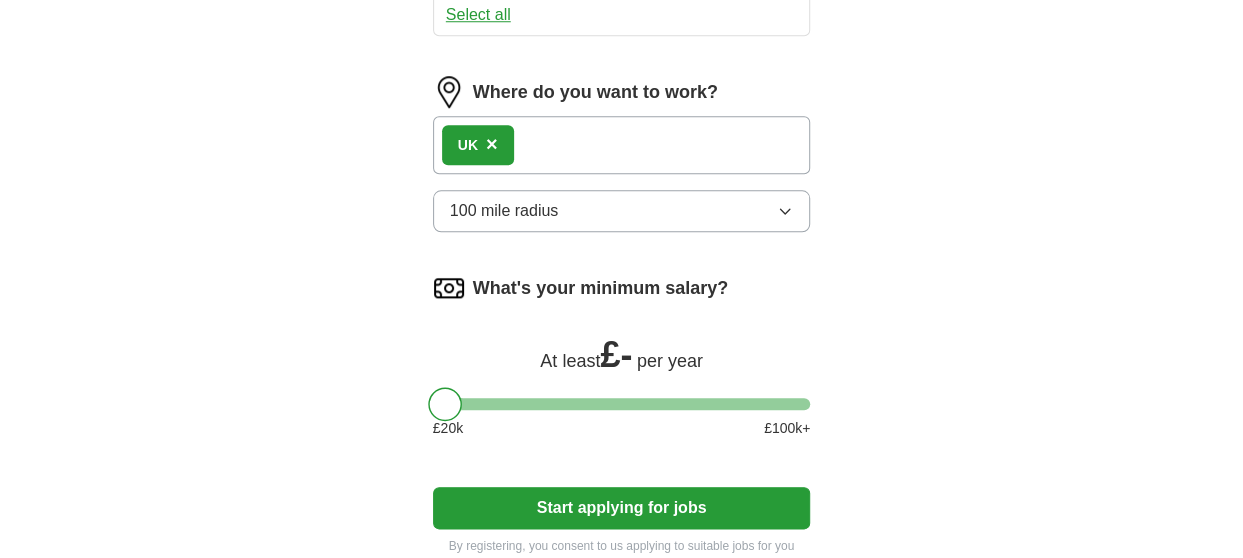 click on "UK" at bounding box center [468, 145] 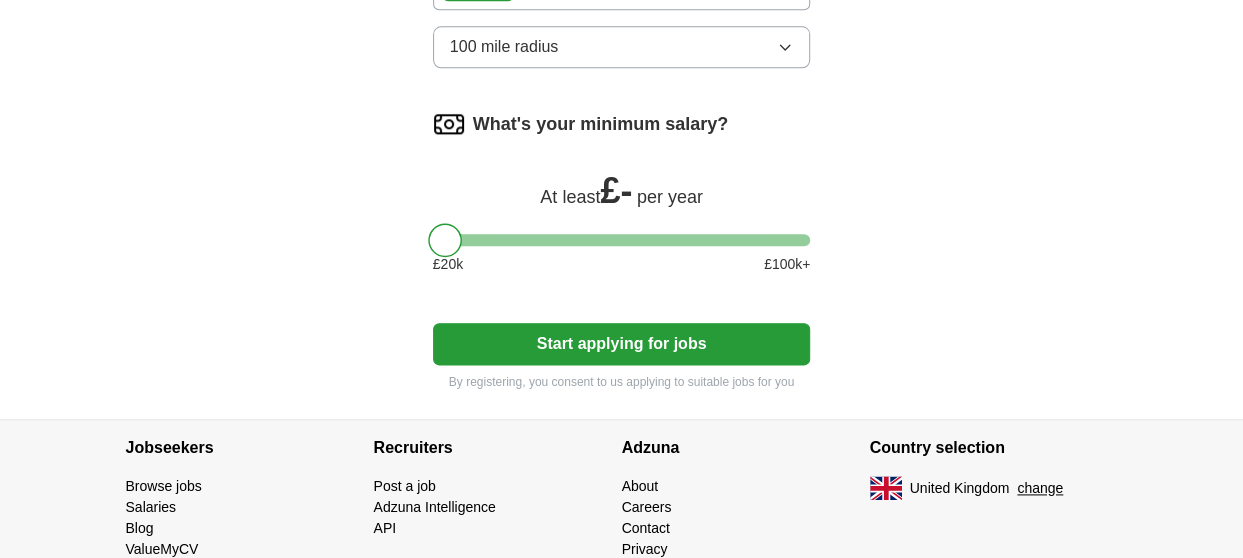 scroll, scrollTop: 1035, scrollLeft: 0, axis: vertical 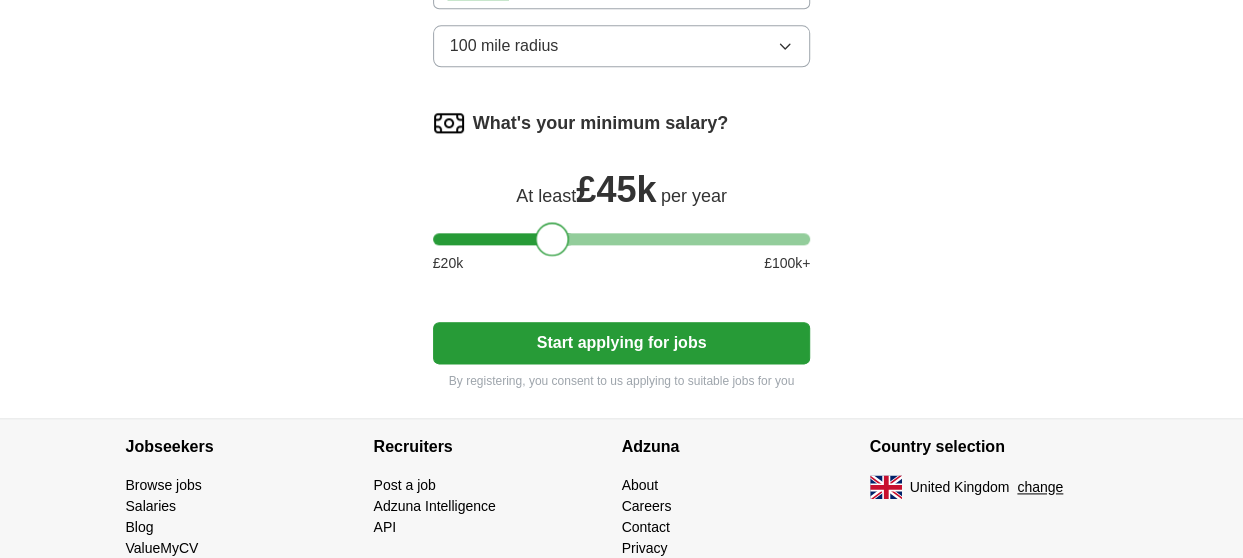 drag, startPoint x: 454, startPoint y: 236, endPoint x: 560, endPoint y: 242, distance: 106.16968 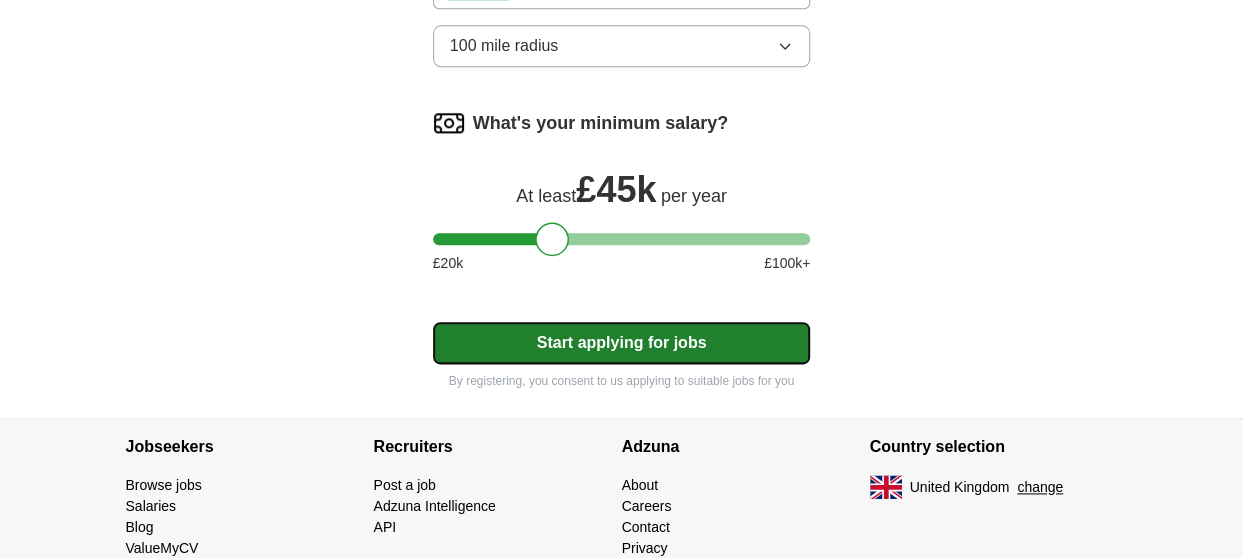 click on "Start applying for jobs" at bounding box center [622, 343] 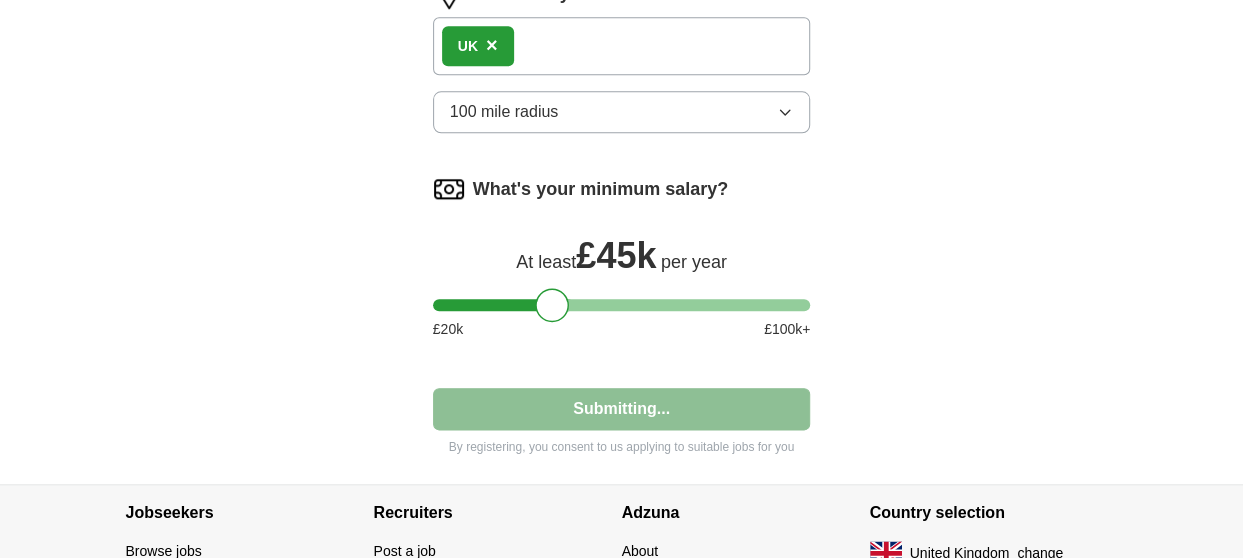 select on "**" 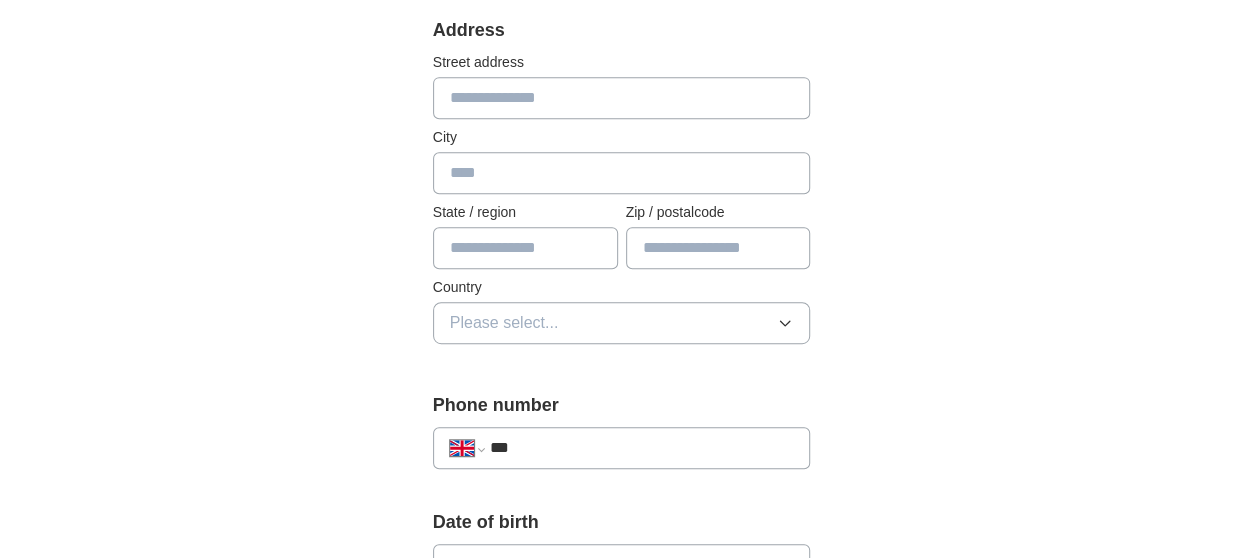 scroll, scrollTop: 459, scrollLeft: 0, axis: vertical 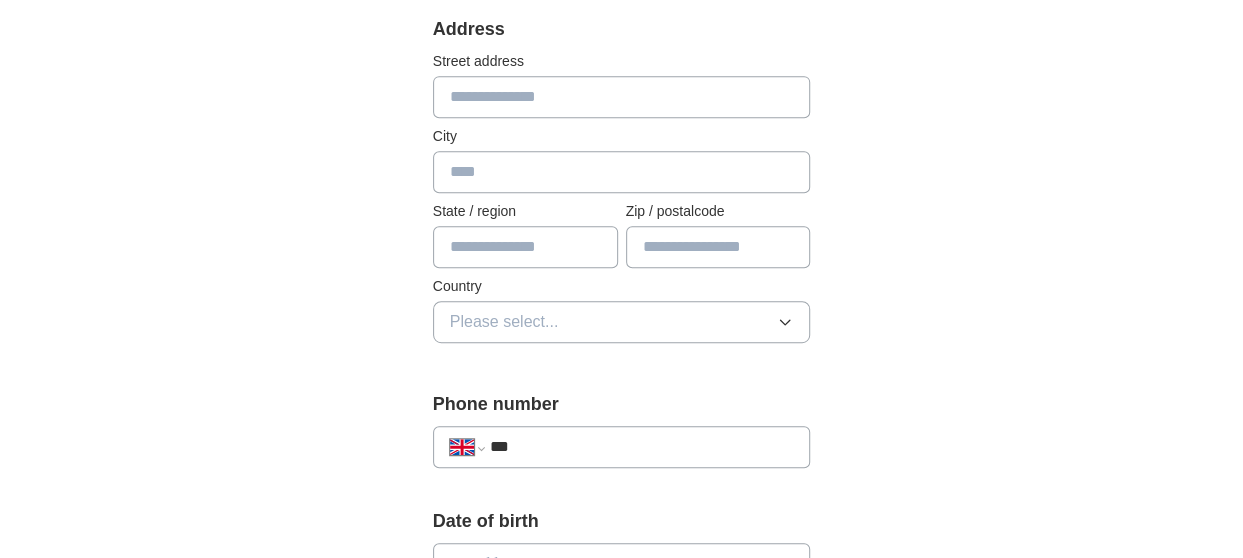 click at bounding box center (622, 172) 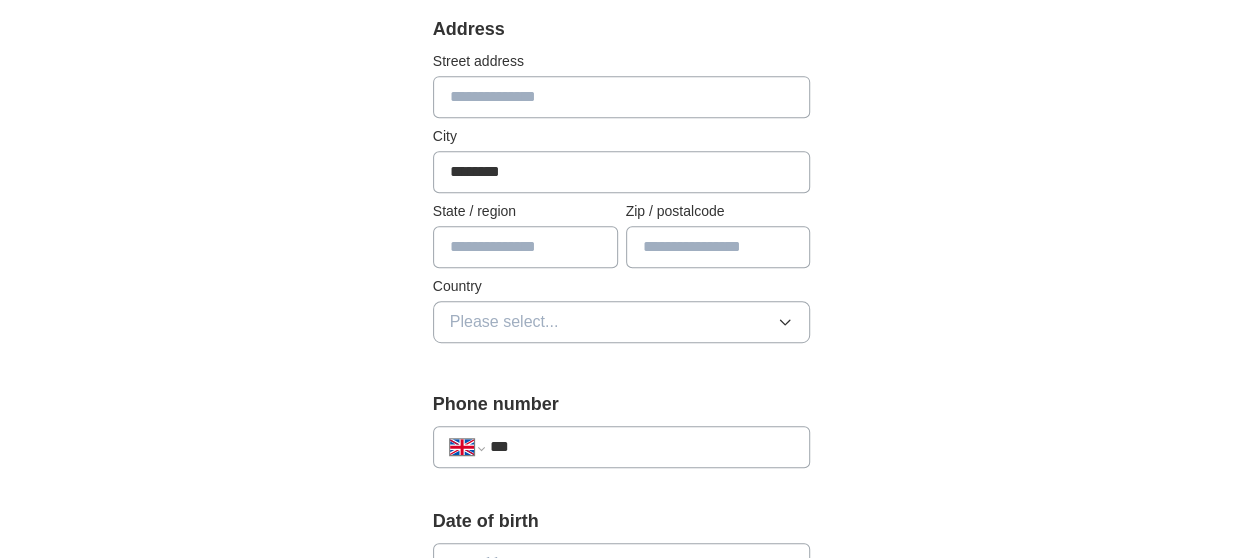 type on "**********" 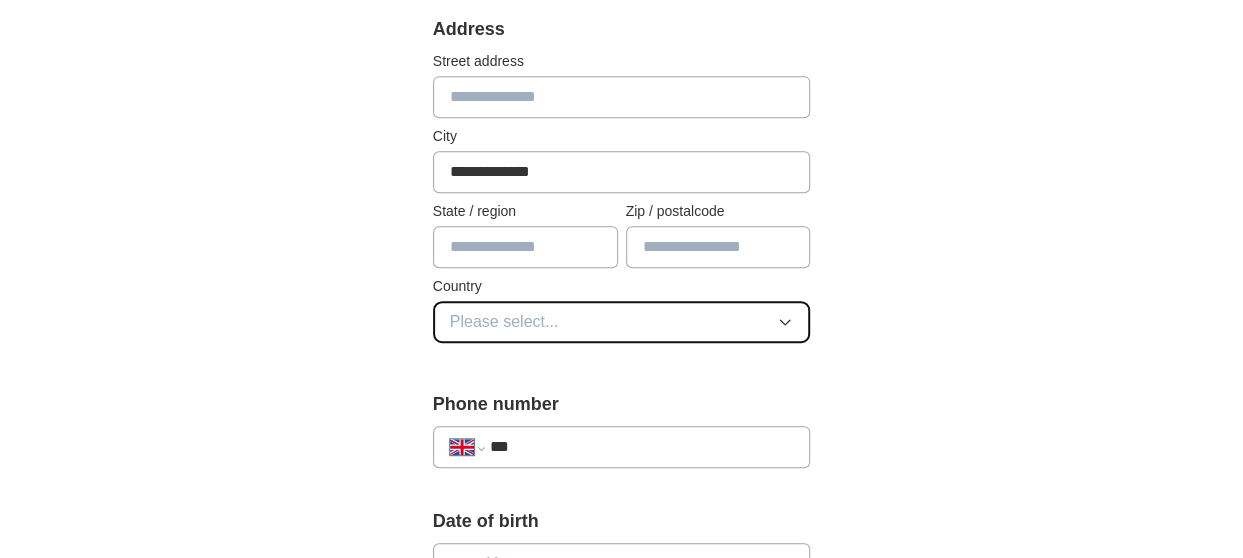 click on "Please select..." at bounding box center (504, 322) 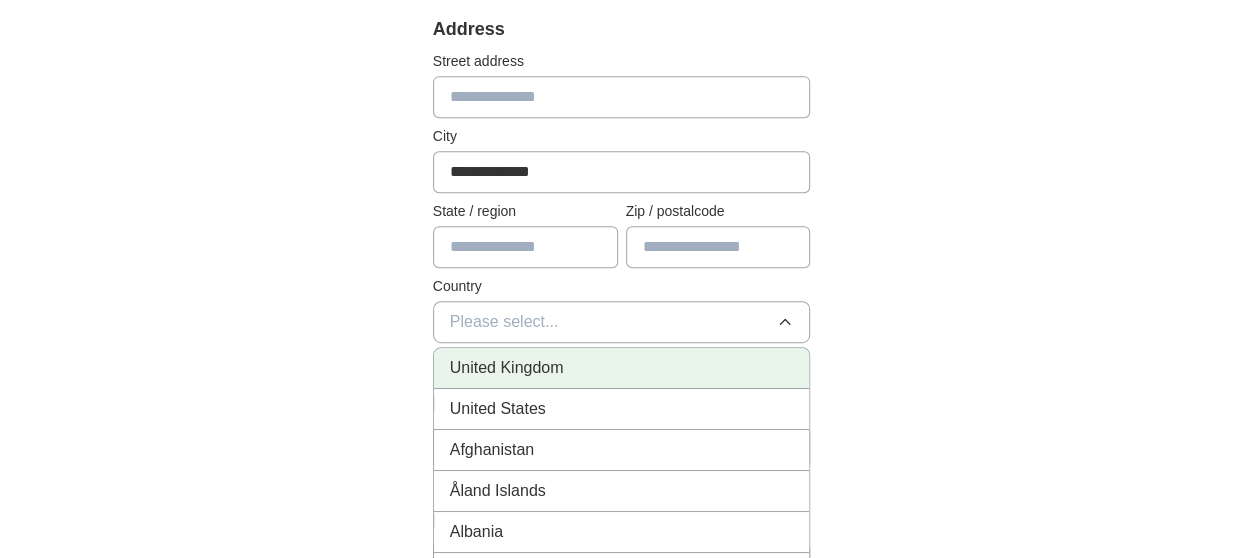 click on "United Kingdom" at bounding box center [507, 368] 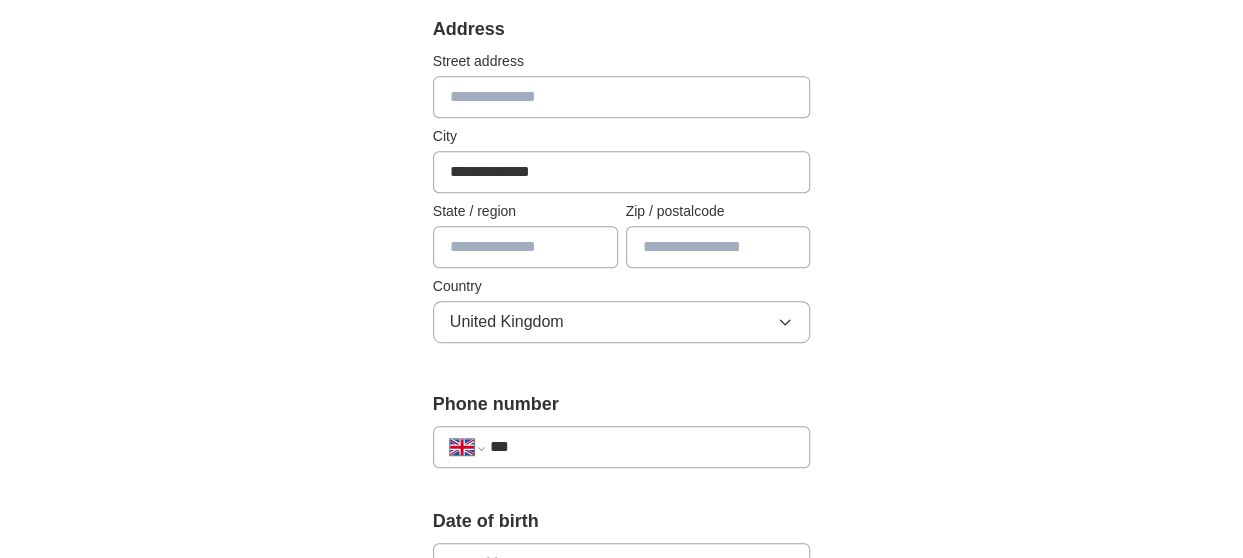 click on "ApplyIQ You're applying , [FIRST] ! ApplyIQ will start searching for relevant jobs that match your profile - we'll notify you by email each time we submit an application Boost your profile Unlock up to 3x more applications by answering these optional questions Address Street address City State / region Zip / postalcode Country United Kingdom Phone number" at bounding box center (622, 522) 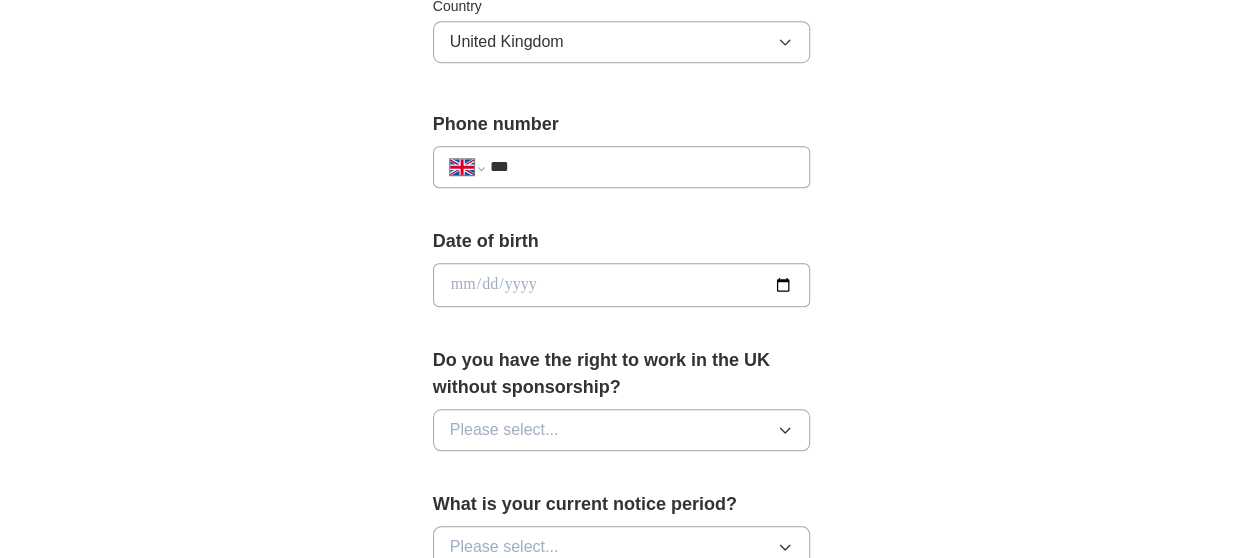 scroll, scrollTop: 972, scrollLeft: 0, axis: vertical 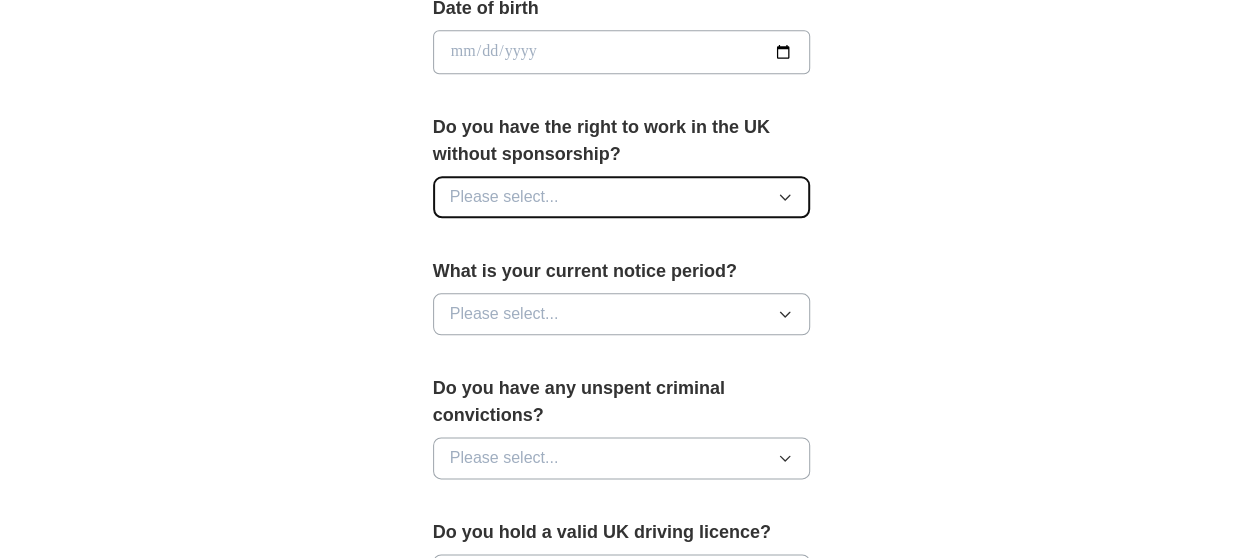 click on "Please select..." at bounding box center [622, 197] 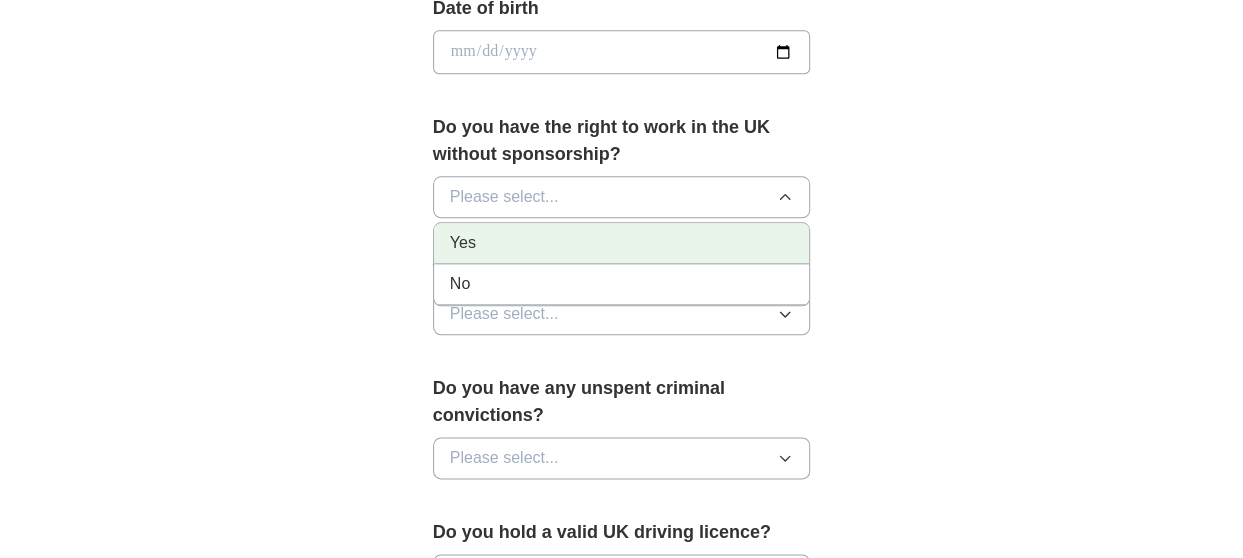 click on "Yes" at bounding box center (622, 243) 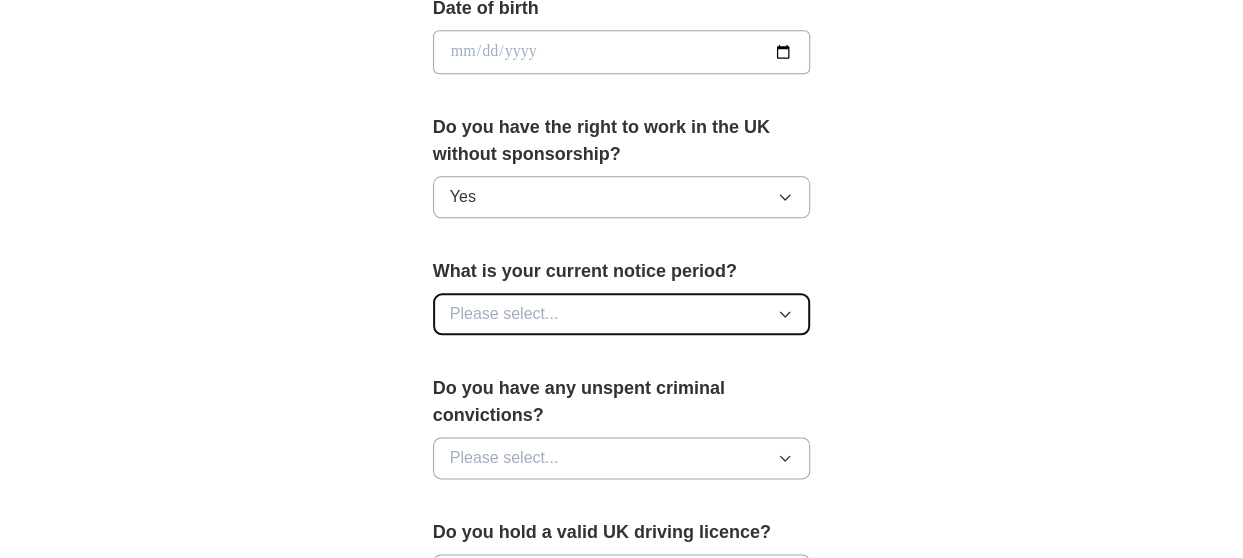 click on "Please select..." at bounding box center (622, 314) 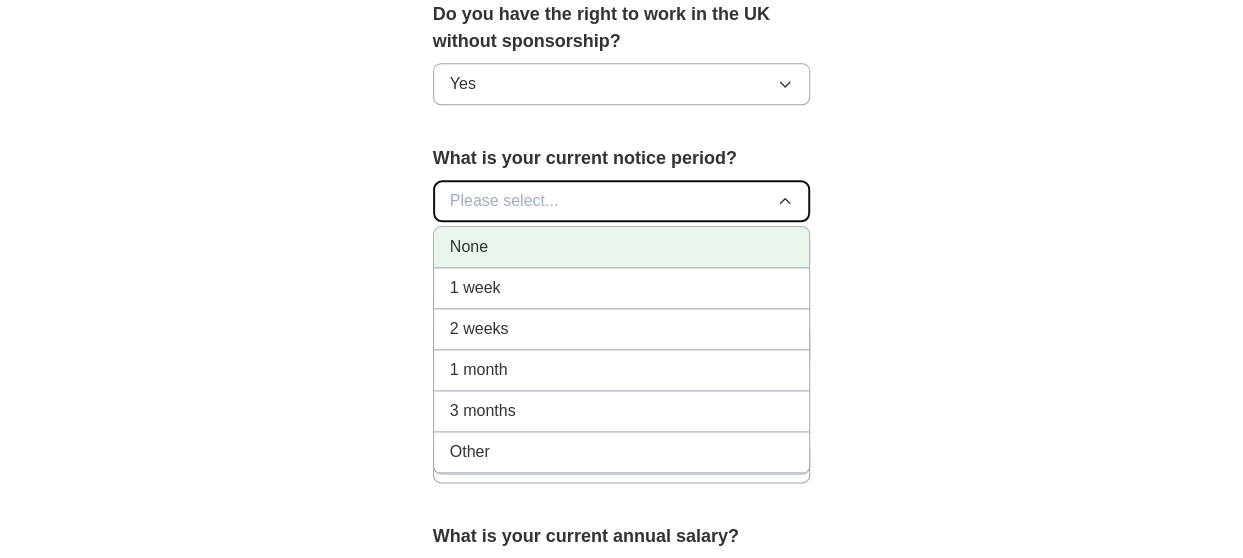 scroll, scrollTop: 1090, scrollLeft: 0, axis: vertical 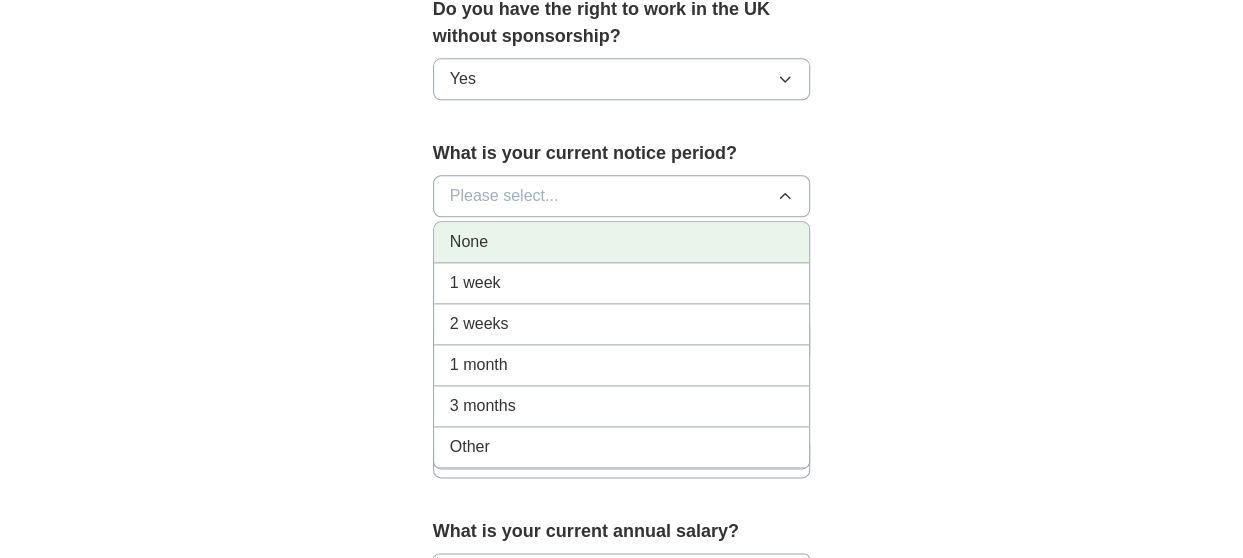click on "None" at bounding box center (622, 242) 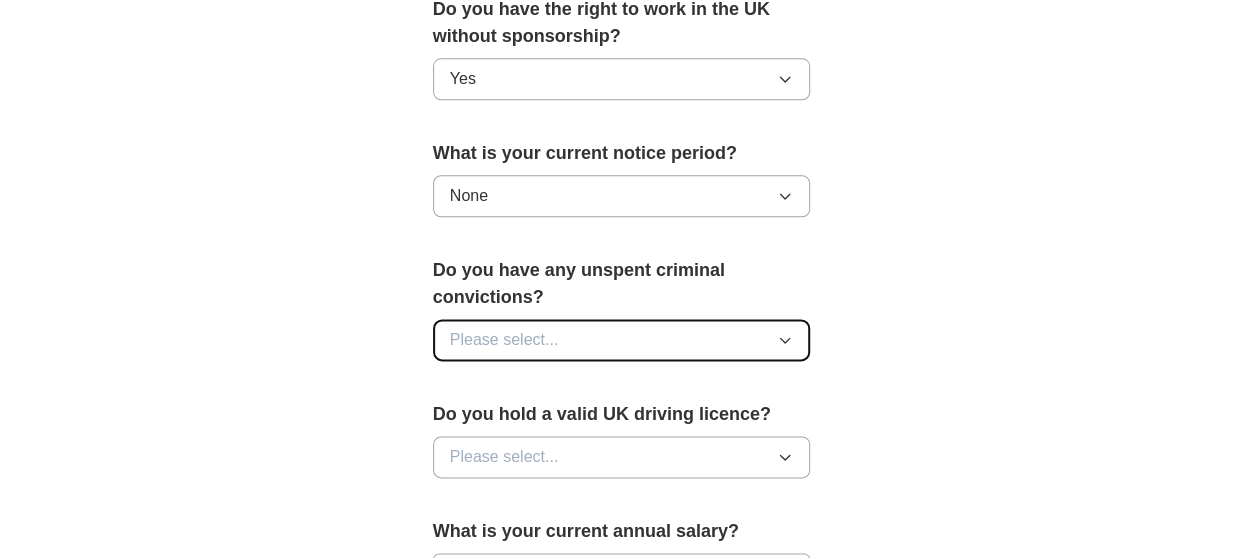 click on "Please select..." at bounding box center [622, 340] 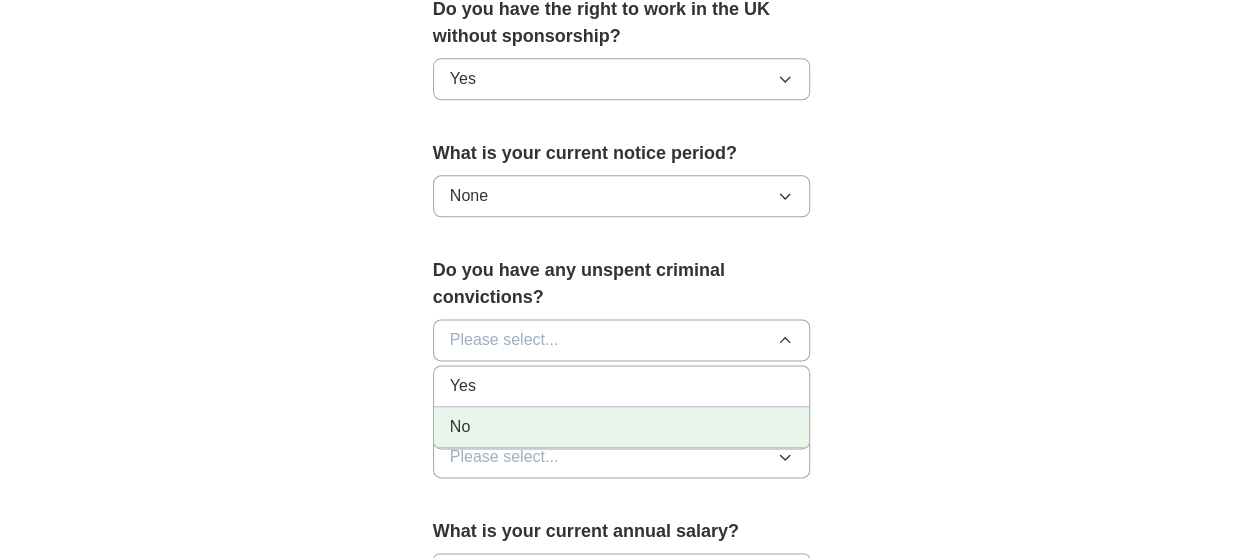 click on "No" at bounding box center (622, 427) 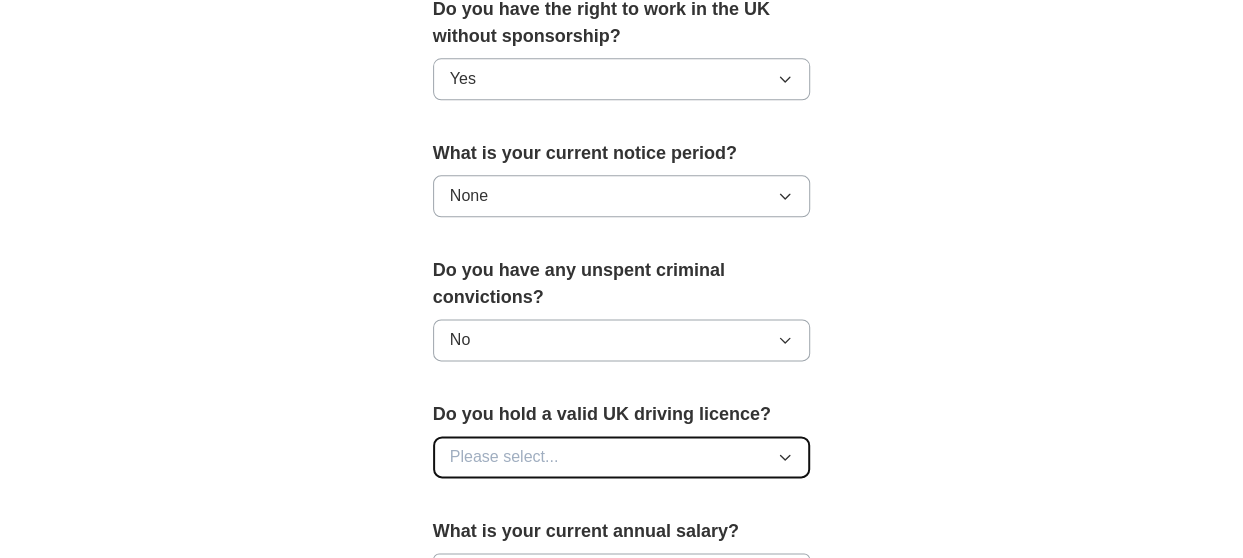 click on "Please select..." at bounding box center (622, 457) 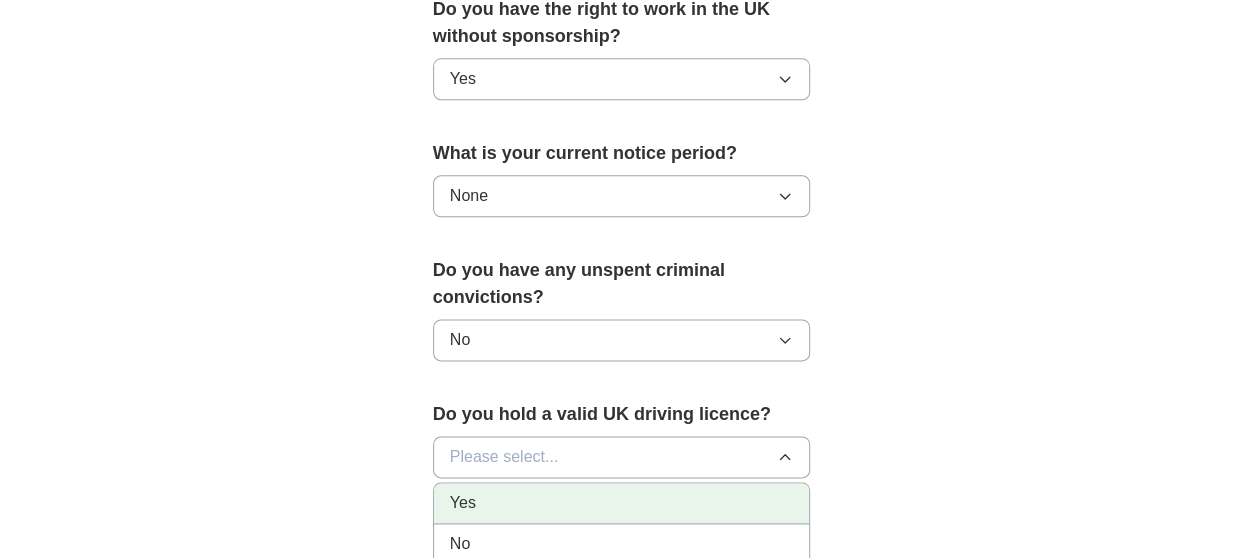 click on "Yes" at bounding box center (622, 503) 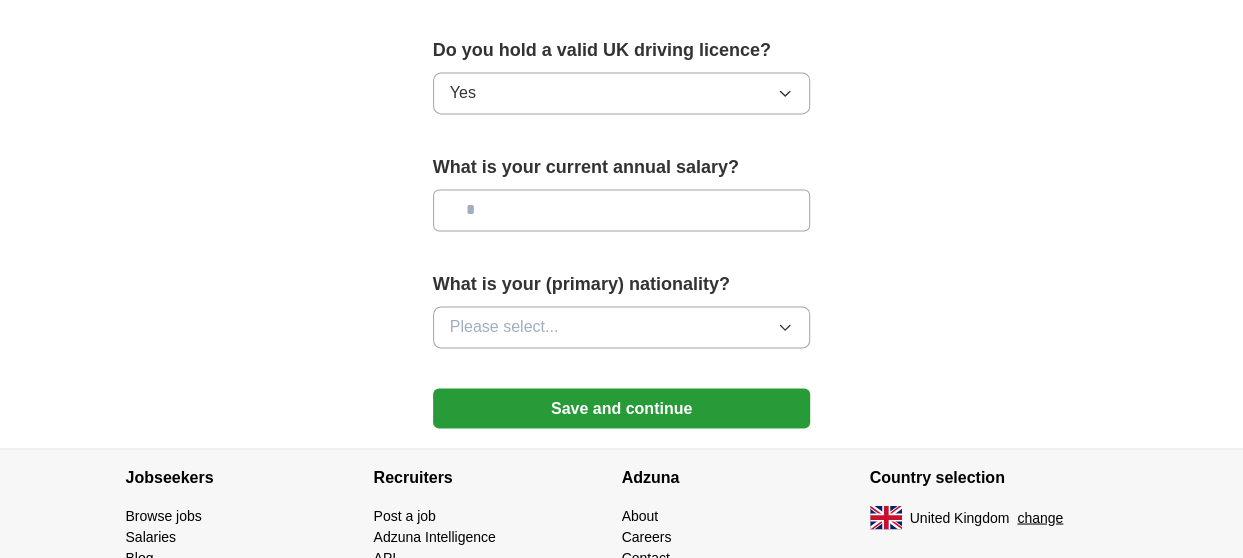 scroll, scrollTop: 1455, scrollLeft: 0, axis: vertical 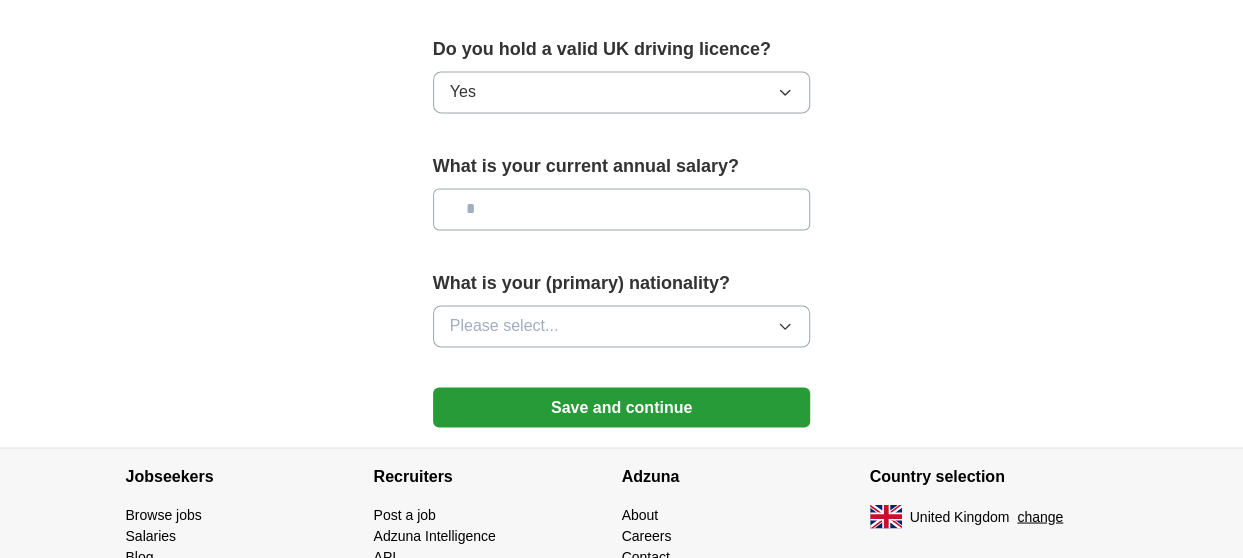 click at bounding box center [622, 209] 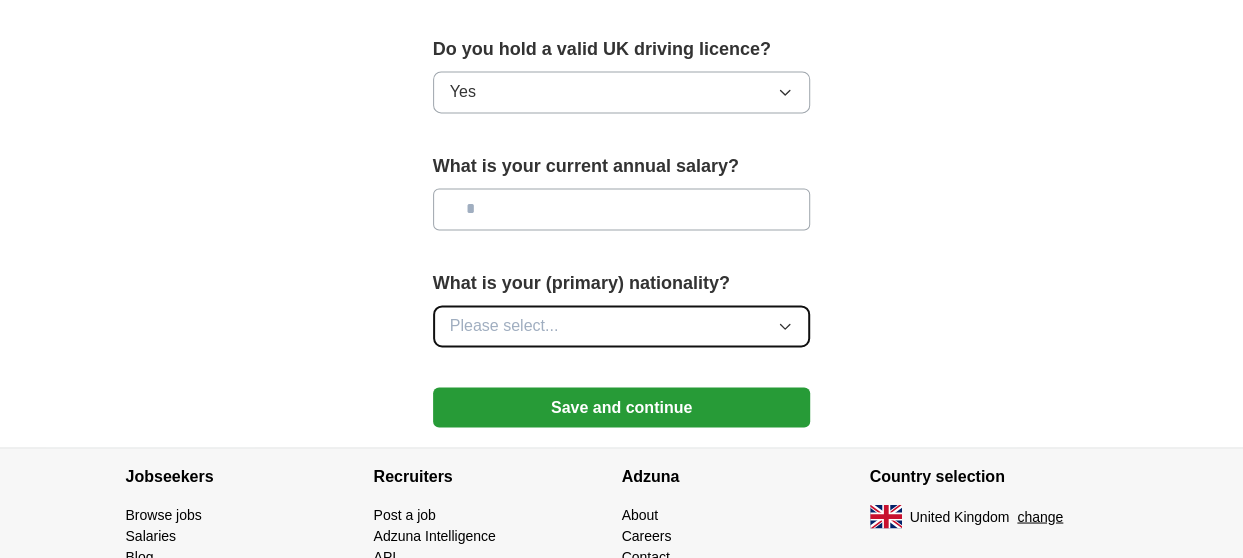 click on "Please select..." at bounding box center [622, 326] 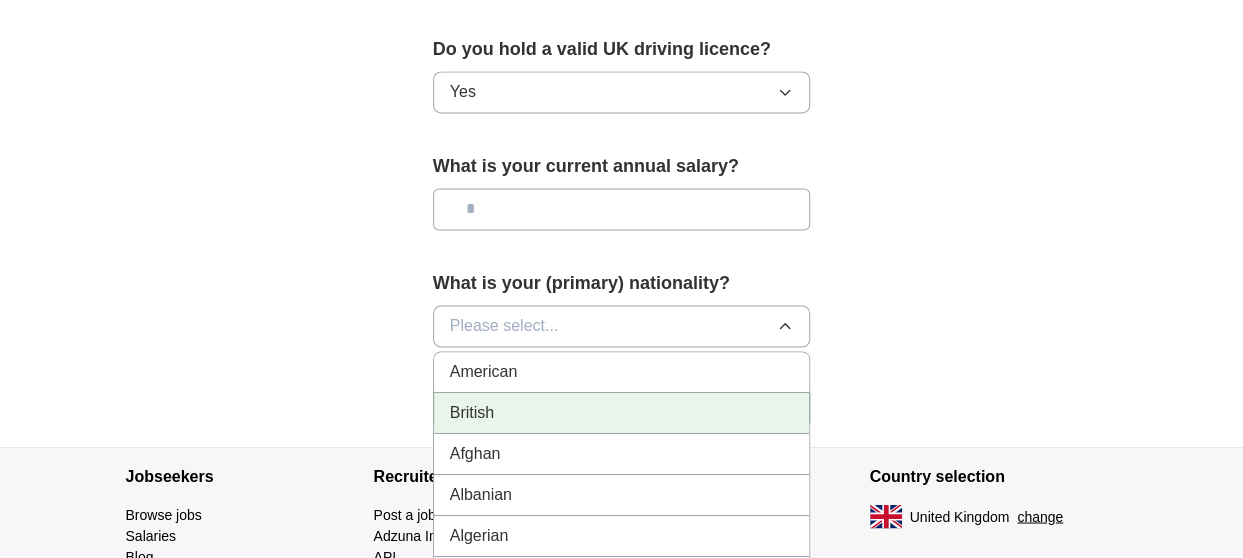 click on "British" at bounding box center (622, 413) 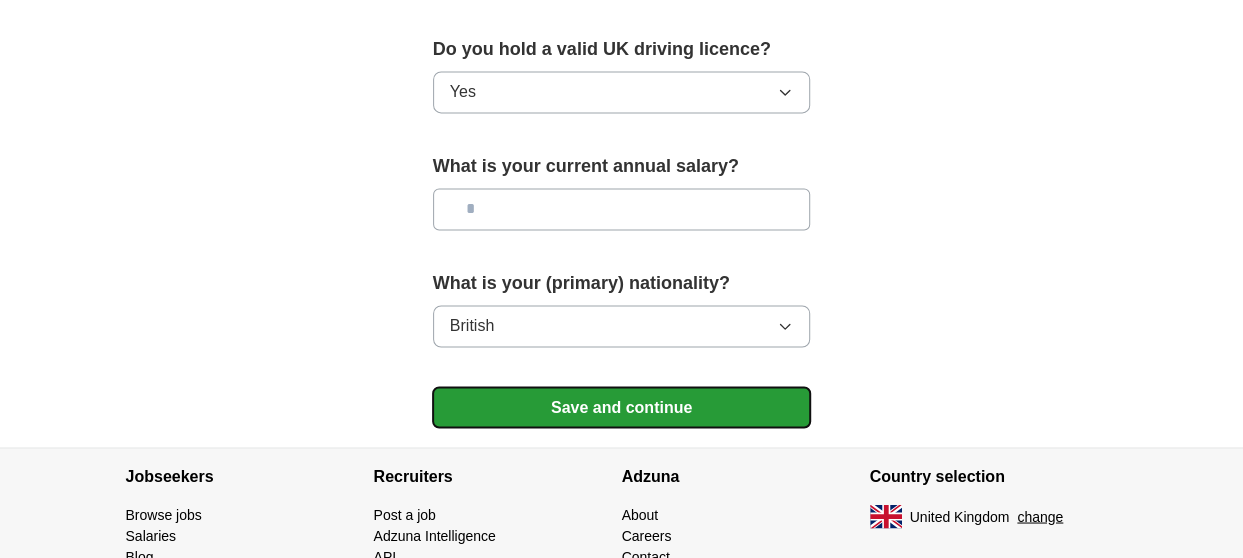 click on "Save and continue" at bounding box center [622, 407] 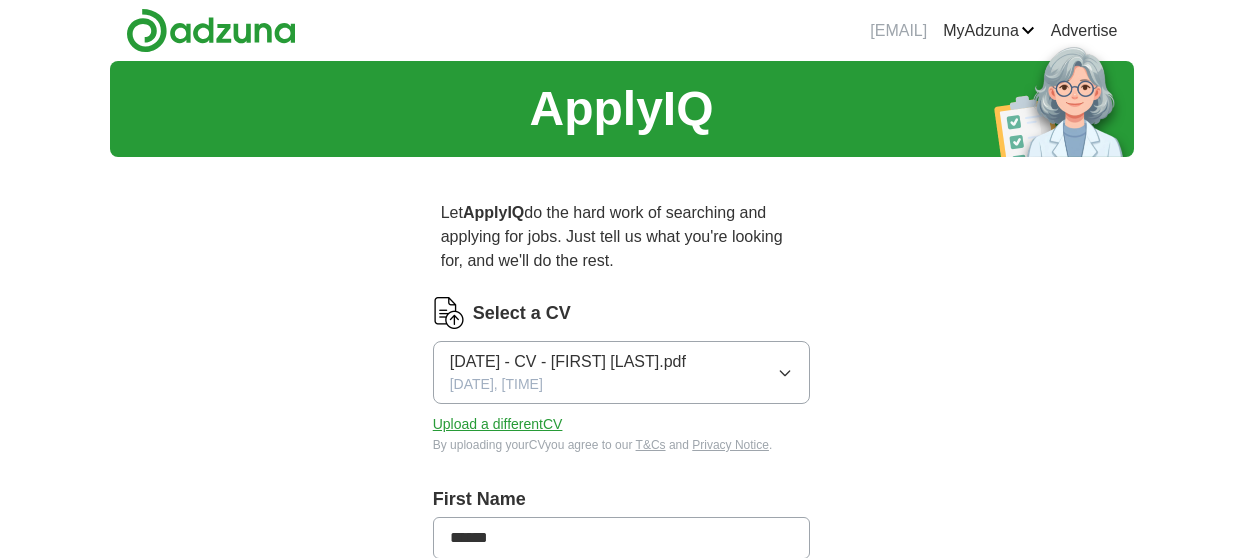 scroll, scrollTop: 0, scrollLeft: 0, axis: both 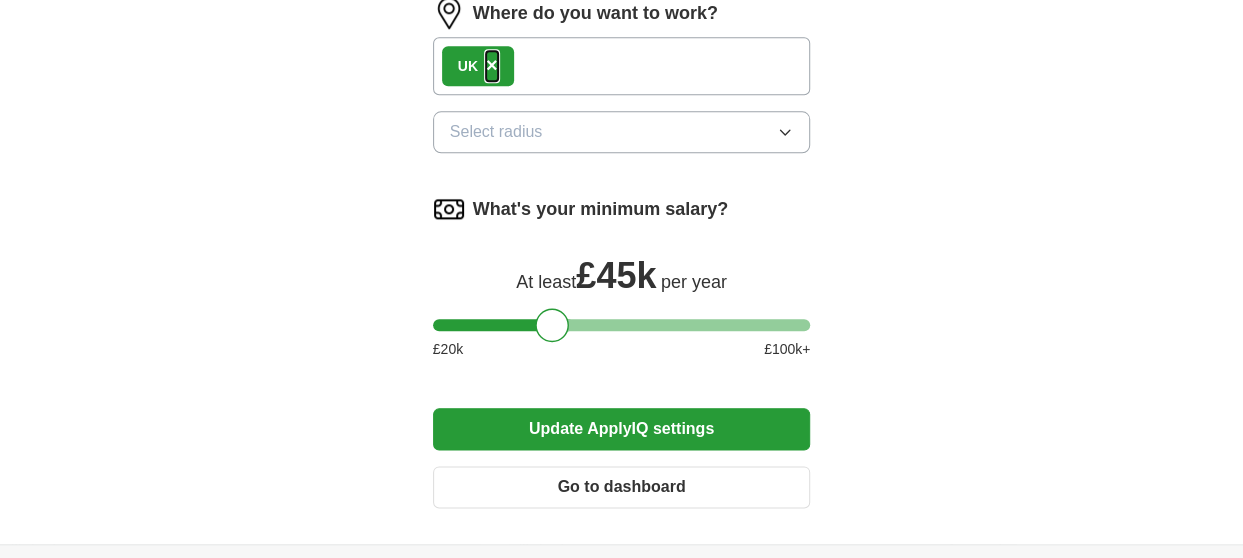 click on "×" at bounding box center [492, 65] 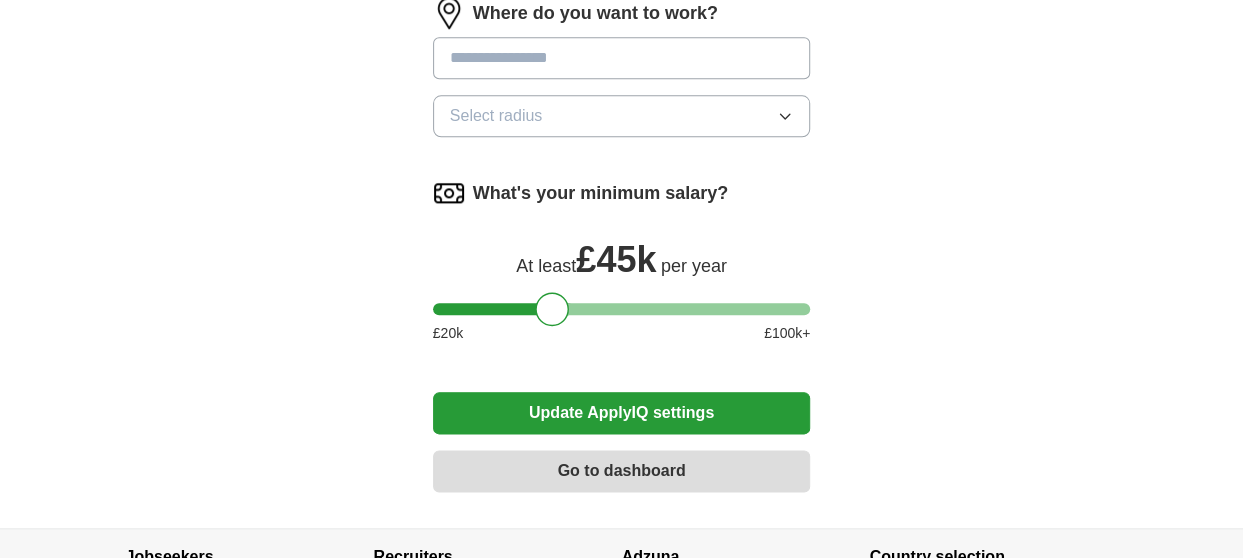 scroll, scrollTop: 1320, scrollLeft: 0, axis: vertical 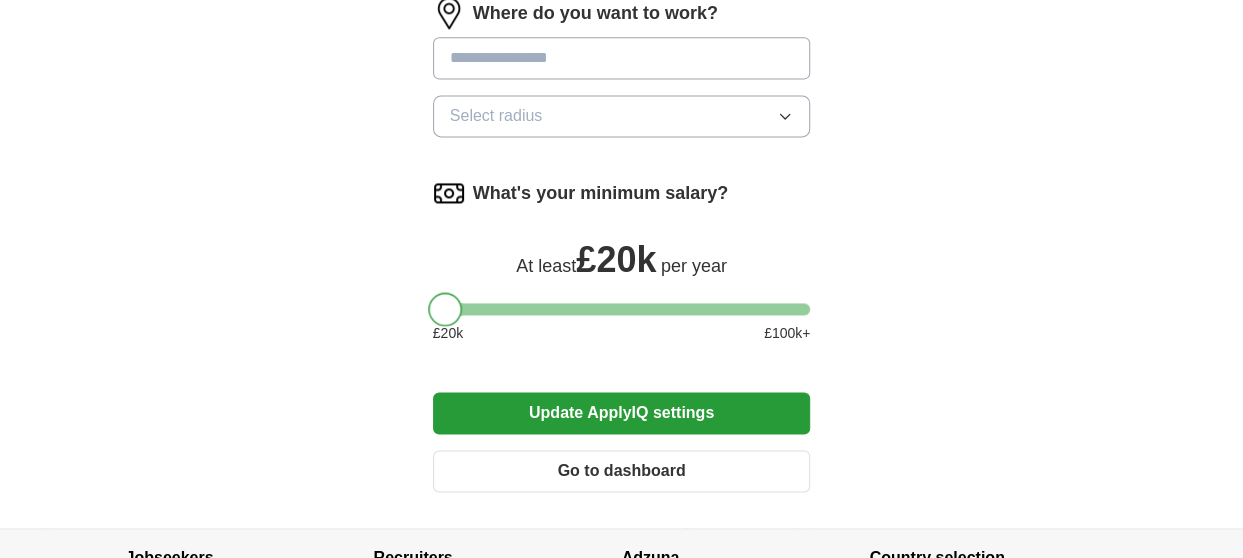 drag, startPoint x: 556, startPoint y: 294, endPoint x: 392, endPoint y: 305, distance: 164.36848 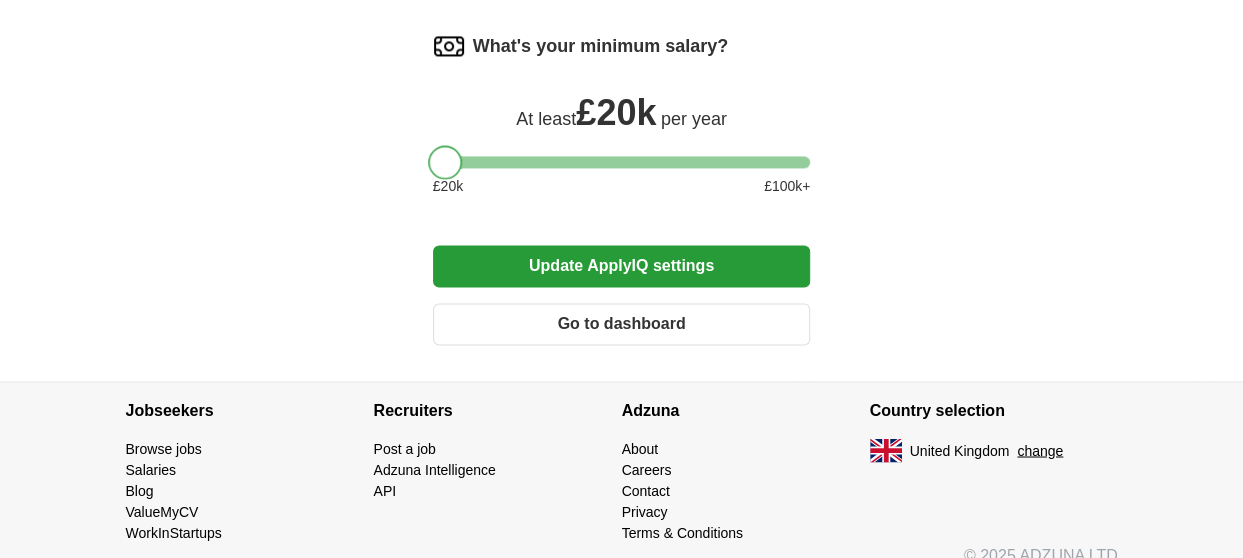 scroll, scrollTop: 1486, scrollLeft: 0, axis: vertical 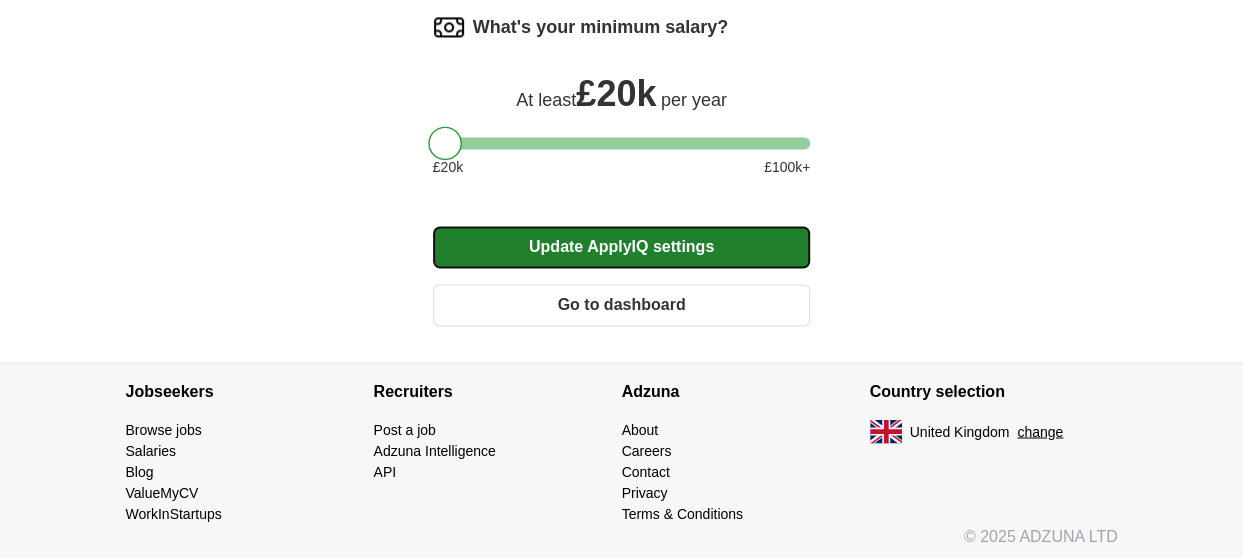 click on "Update ApplyIQ settings" at bounding box center (622, 247) 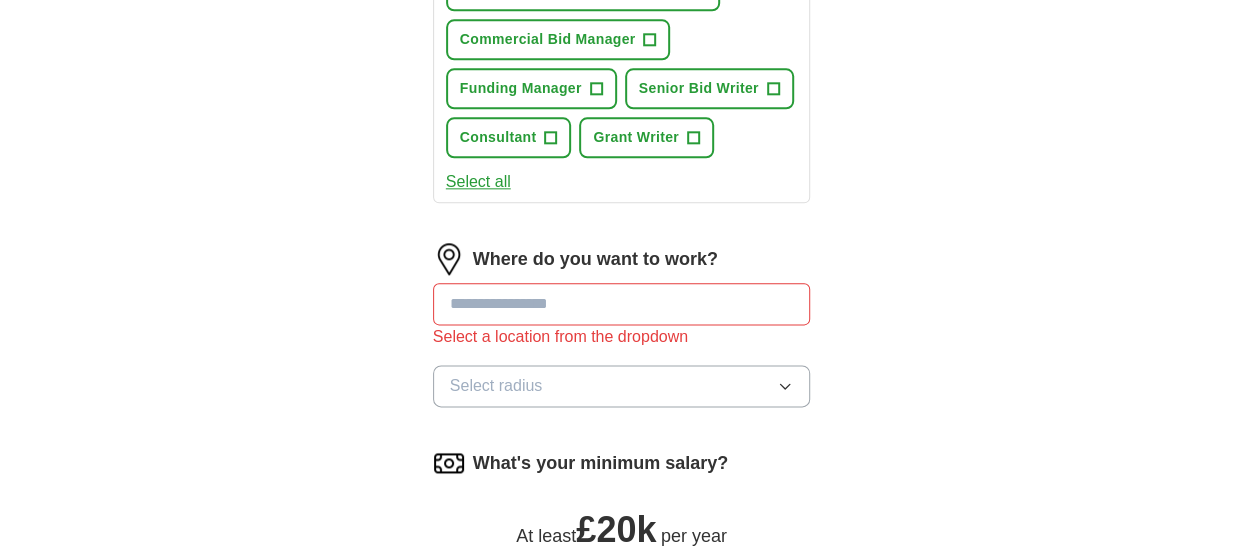 scroll, scrollTop: 1107, scrollLeft: 0, axis: vertical 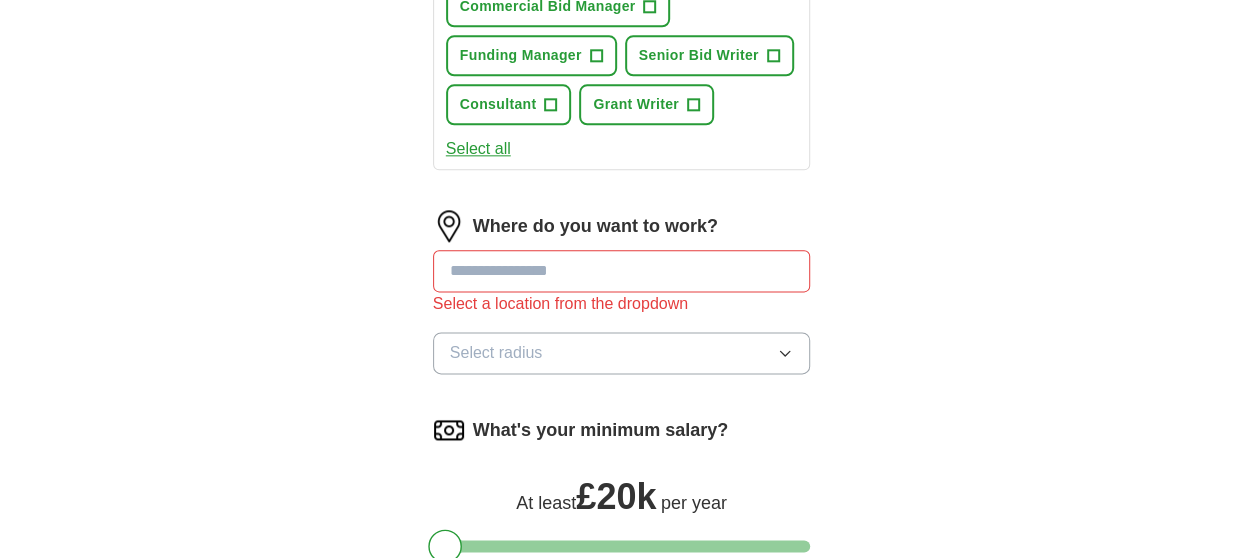 click at bounding box center (622, 271) 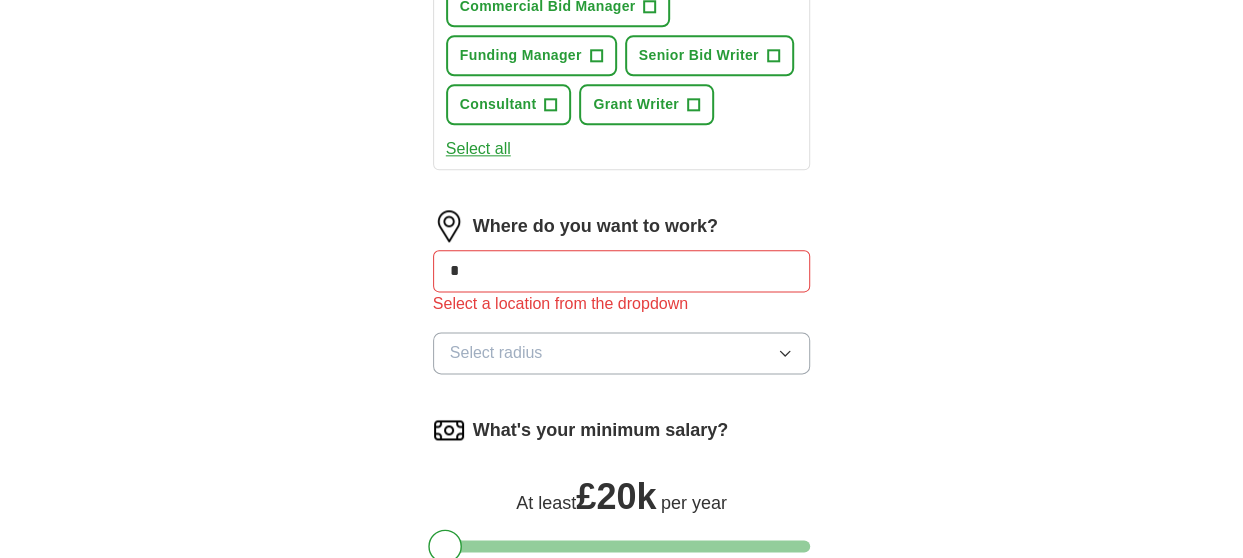 type on "**" 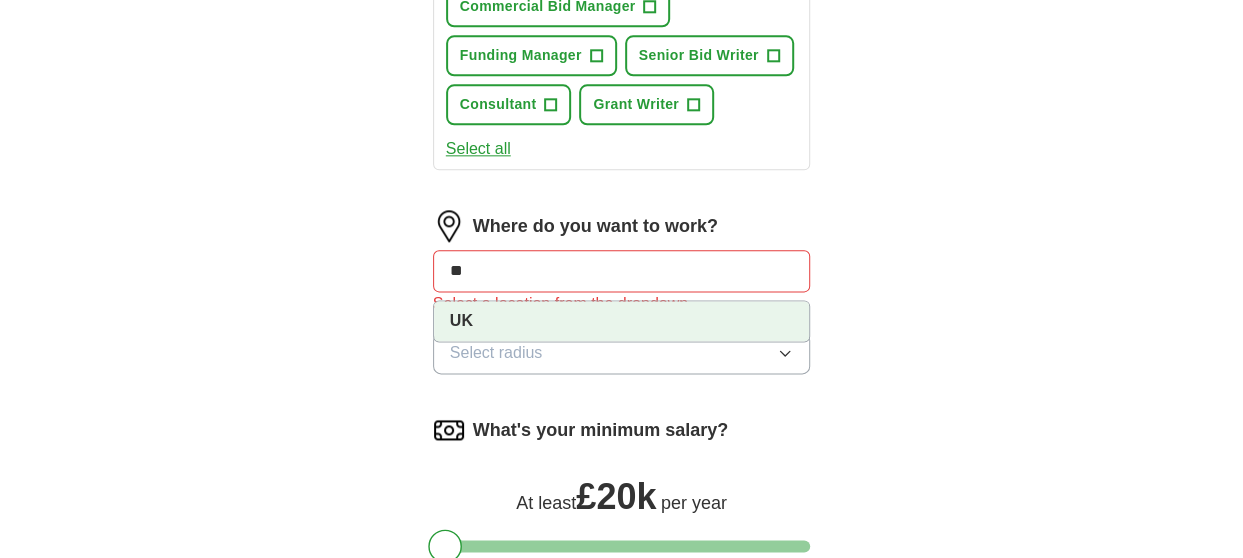click on "UK" at bounding box center [622, 321] 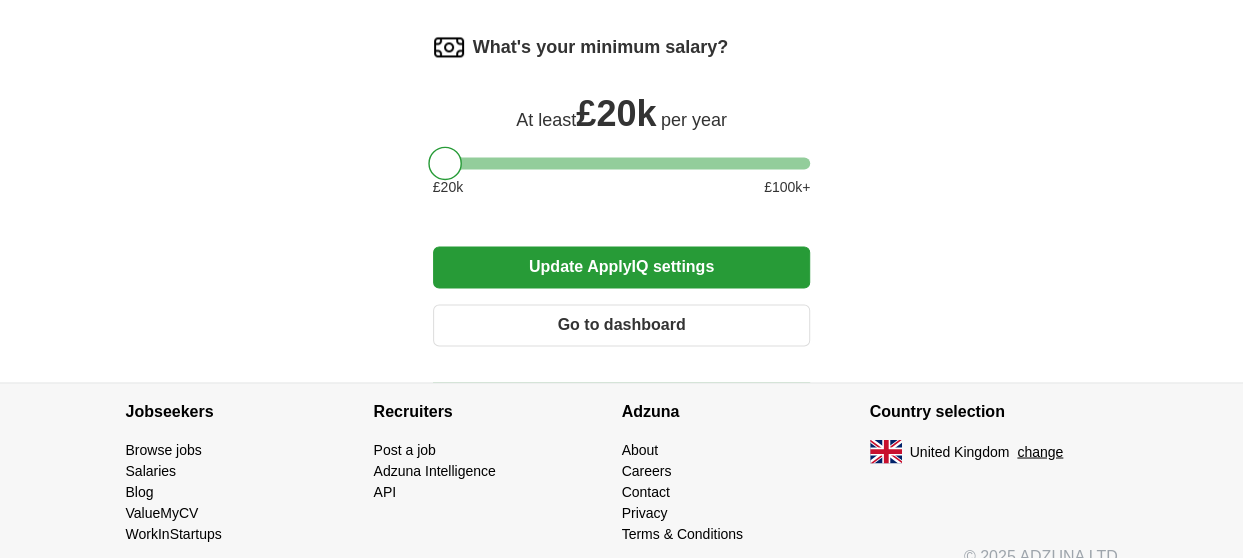scroll, scrollTop: 1502, scrollLeft: 0, axis: vertical 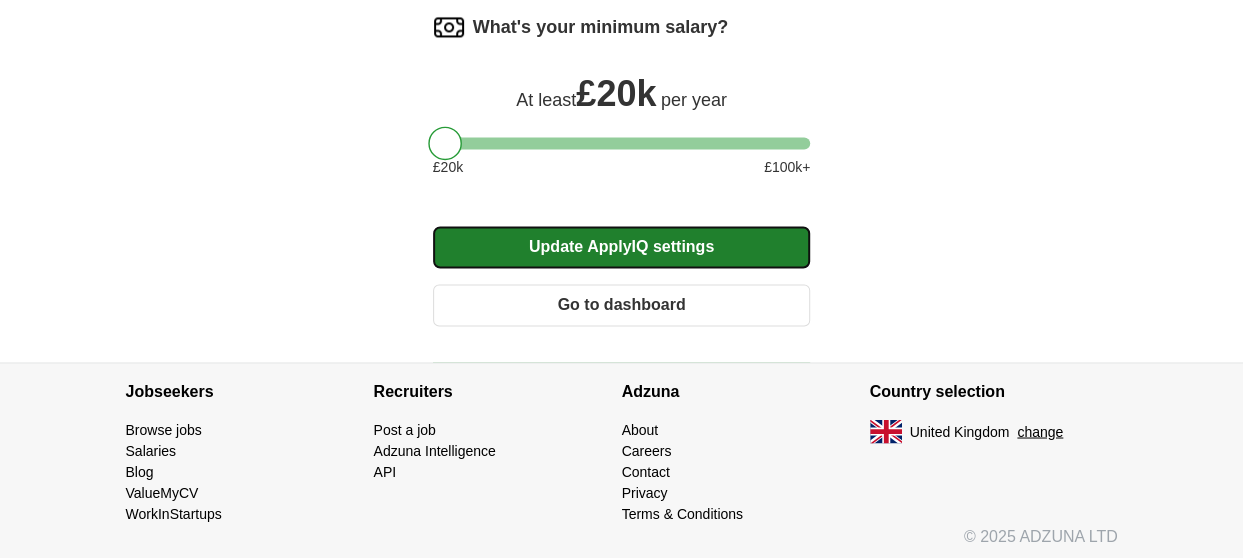 click on "Update ApplyIQ settings" at bounding box center (622, 247) 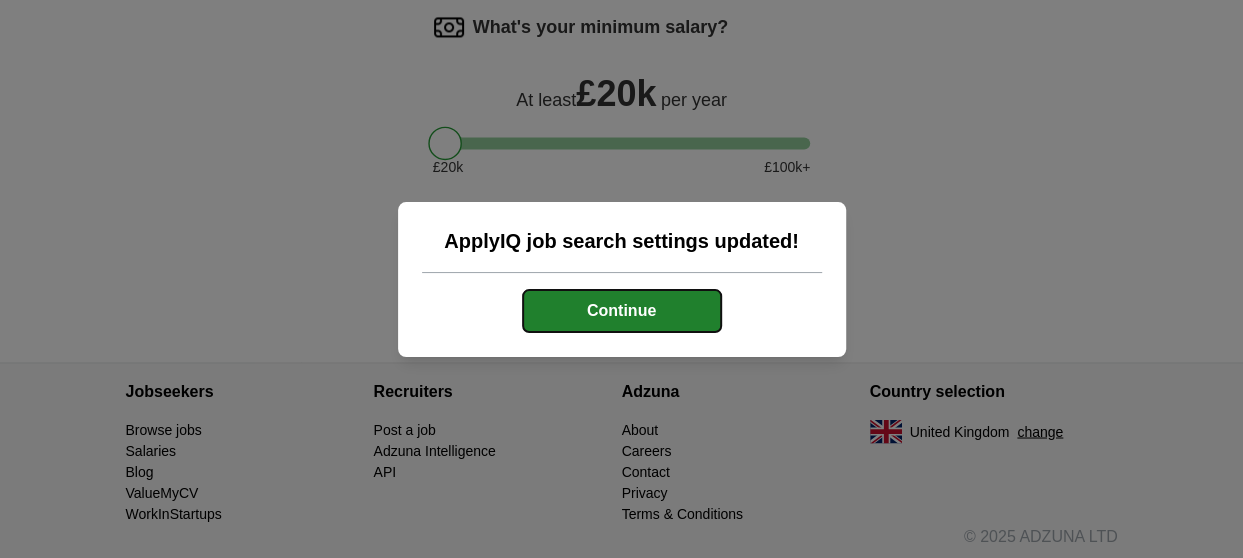 click on "Continue" at bounding box center [622, 311] 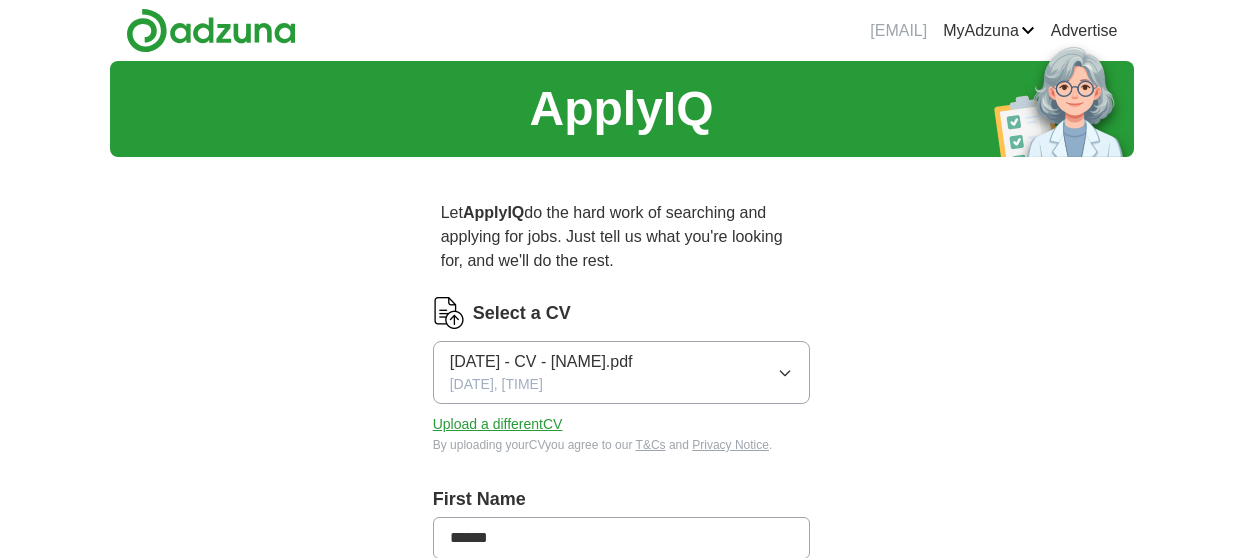 scroll, scrollTop: 0, scrollLeft: 0, axis: both 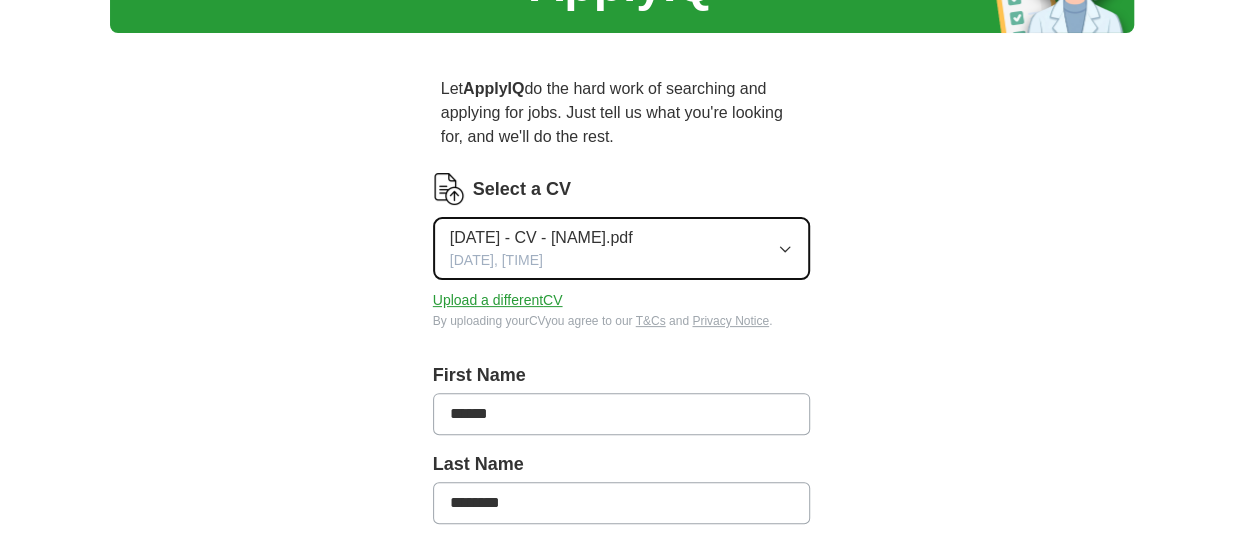drag, startPoint x: 754, startPoint y: 259, endPoint x: 744, endPoint y: 265, distance: 11.661903 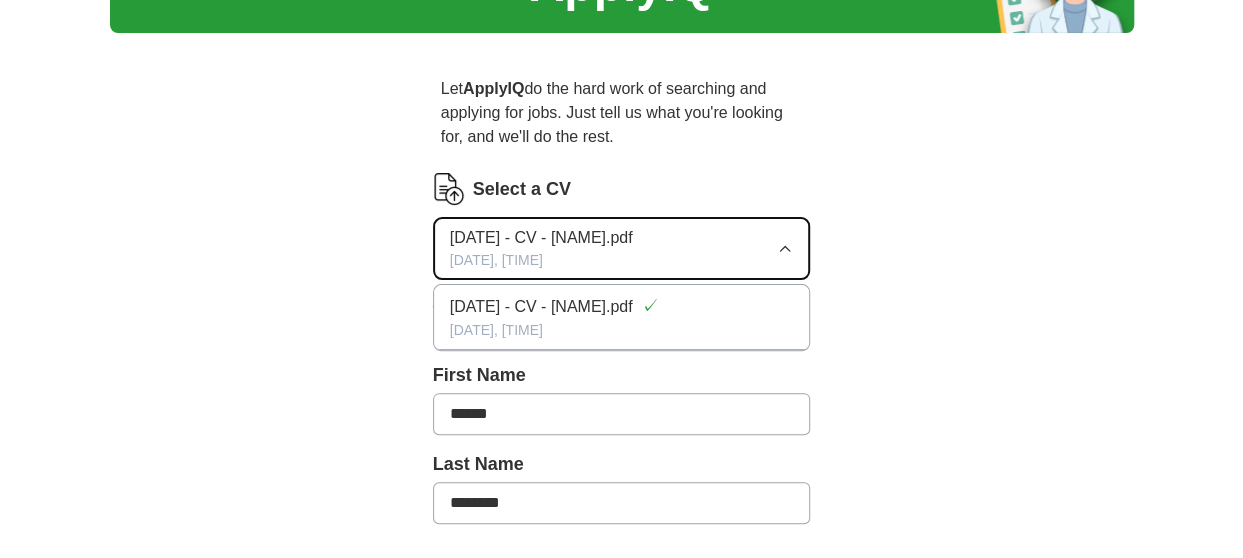 click on "20250703 - CV - Louise Feathers.pdf 15/07/2025, 21:54" at bounding box center [622, 248] 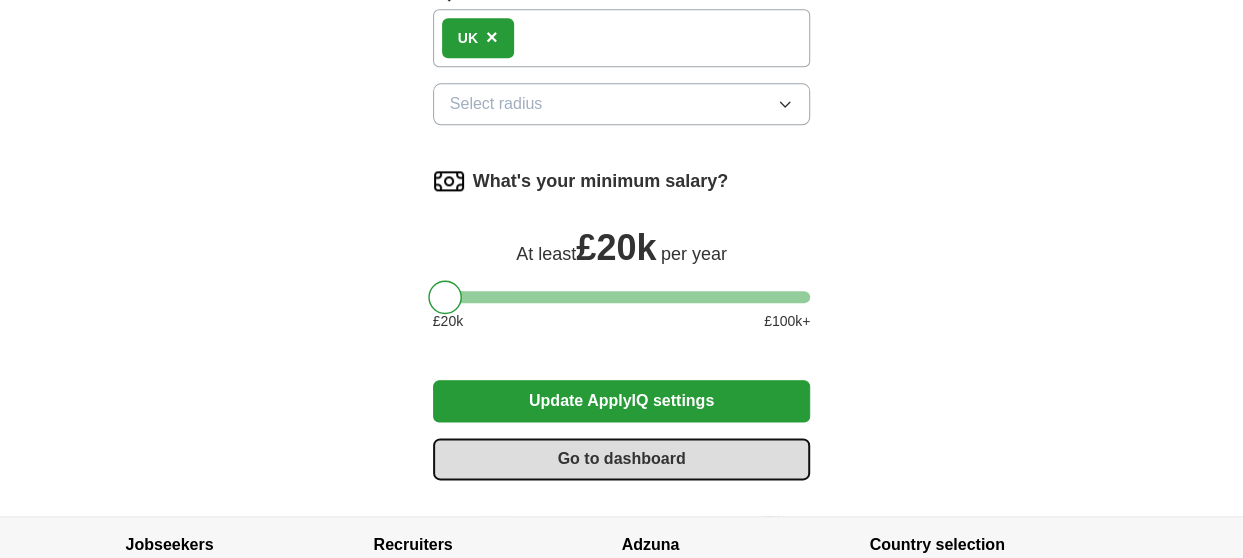click on "Go to dashboard" at bounding box center (622, 459) 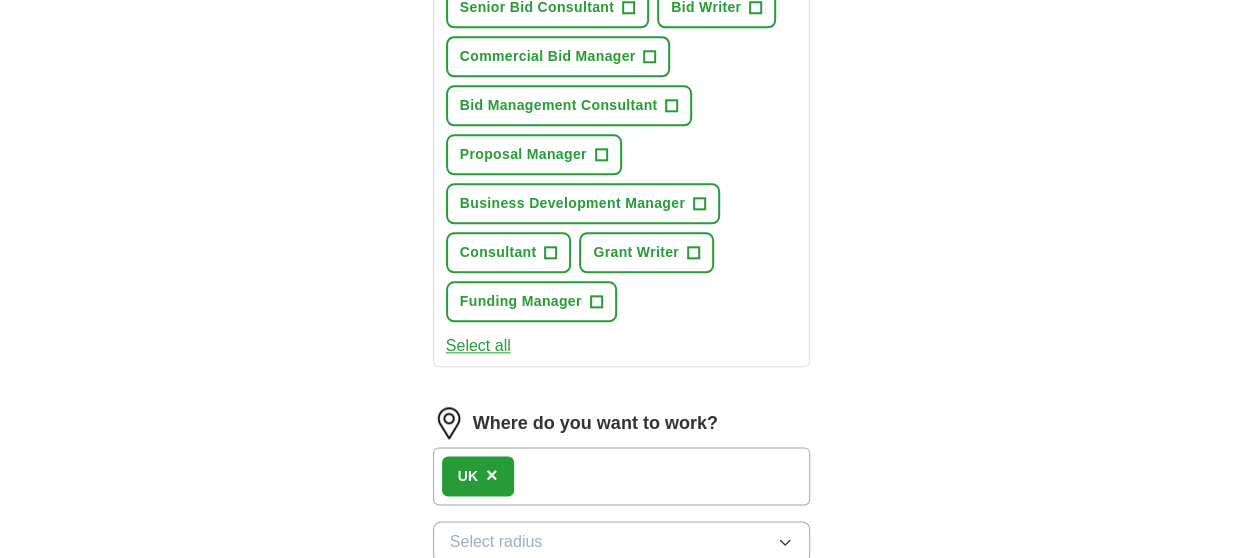scroll, scrollTop: 1446, scrollLeft: 0, axis: vertical 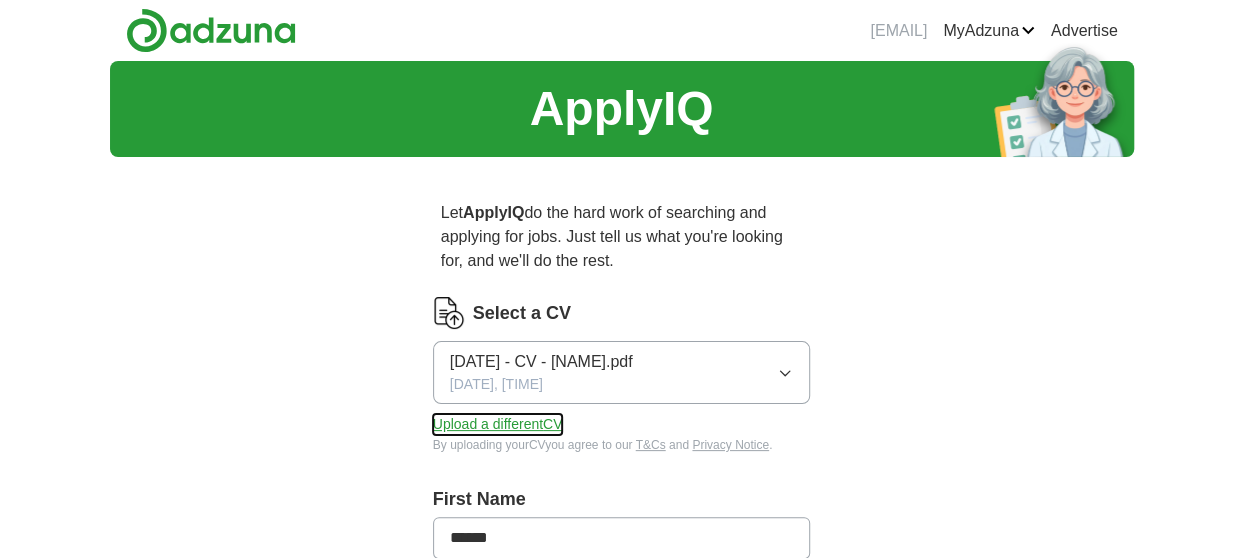 click on "Upload a different  CV" at bounding box center (498, 424) 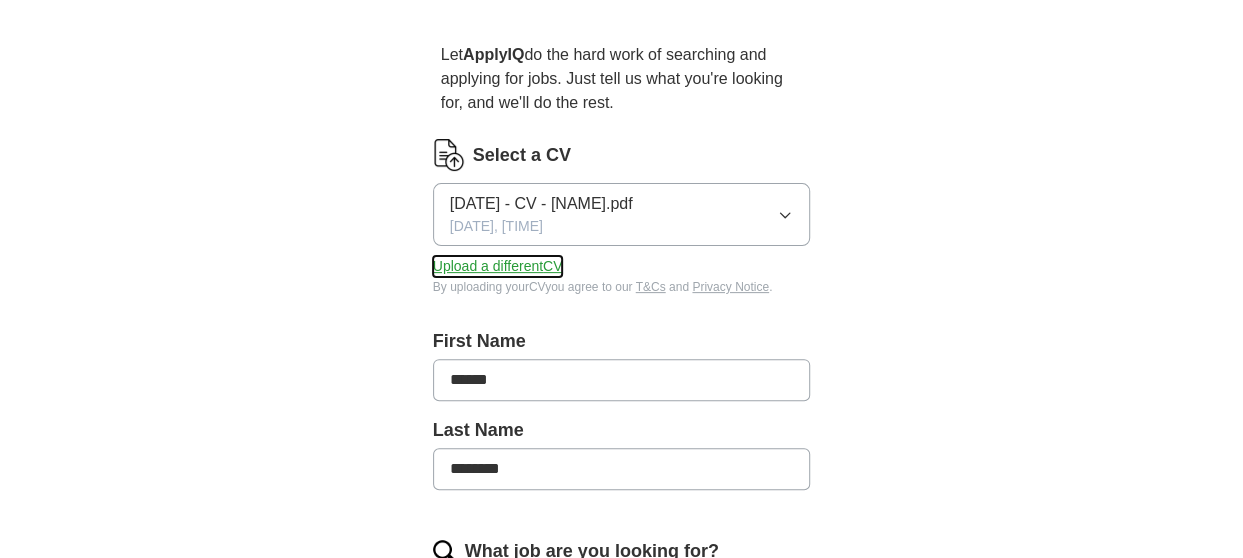 scroll, scrollTop: 0, scrollLeft: 0, axis: both 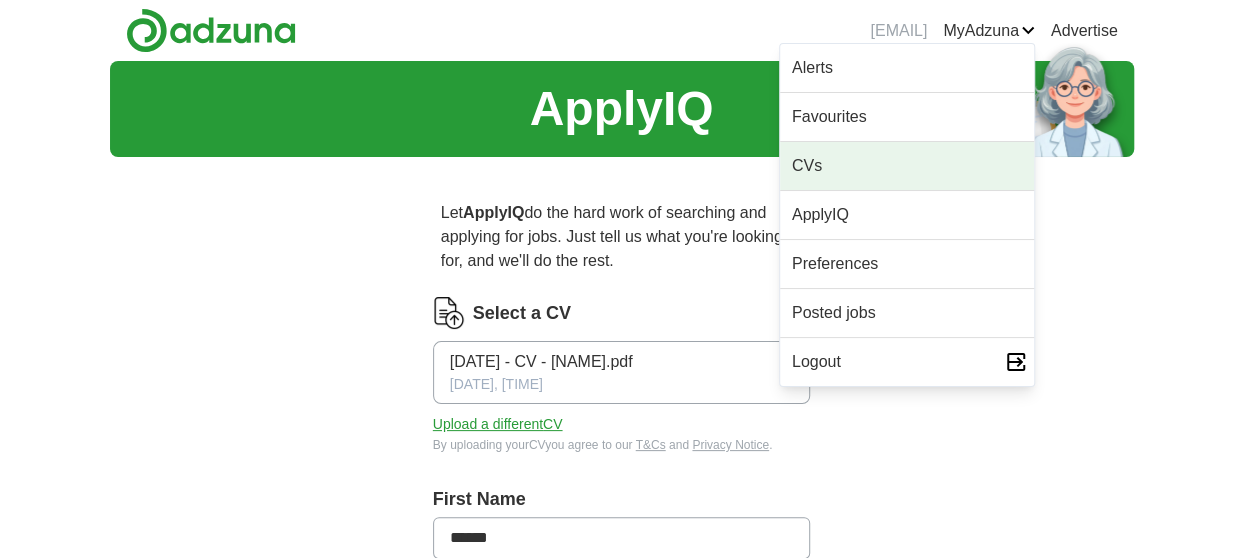 click on "CVs" at bounding box center [907, 166] 